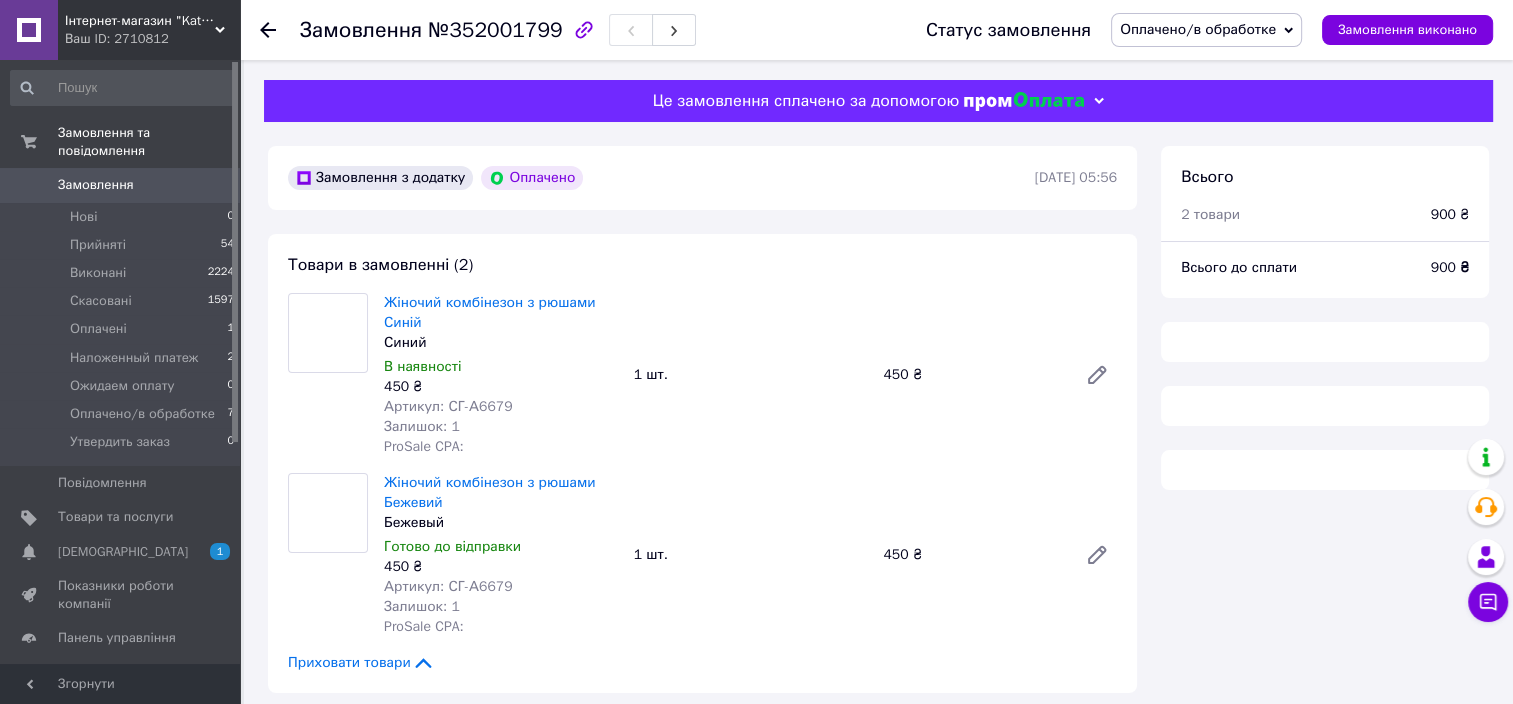 scroll, scrollTop: 792, scrollLeft: 0, axis: vertical 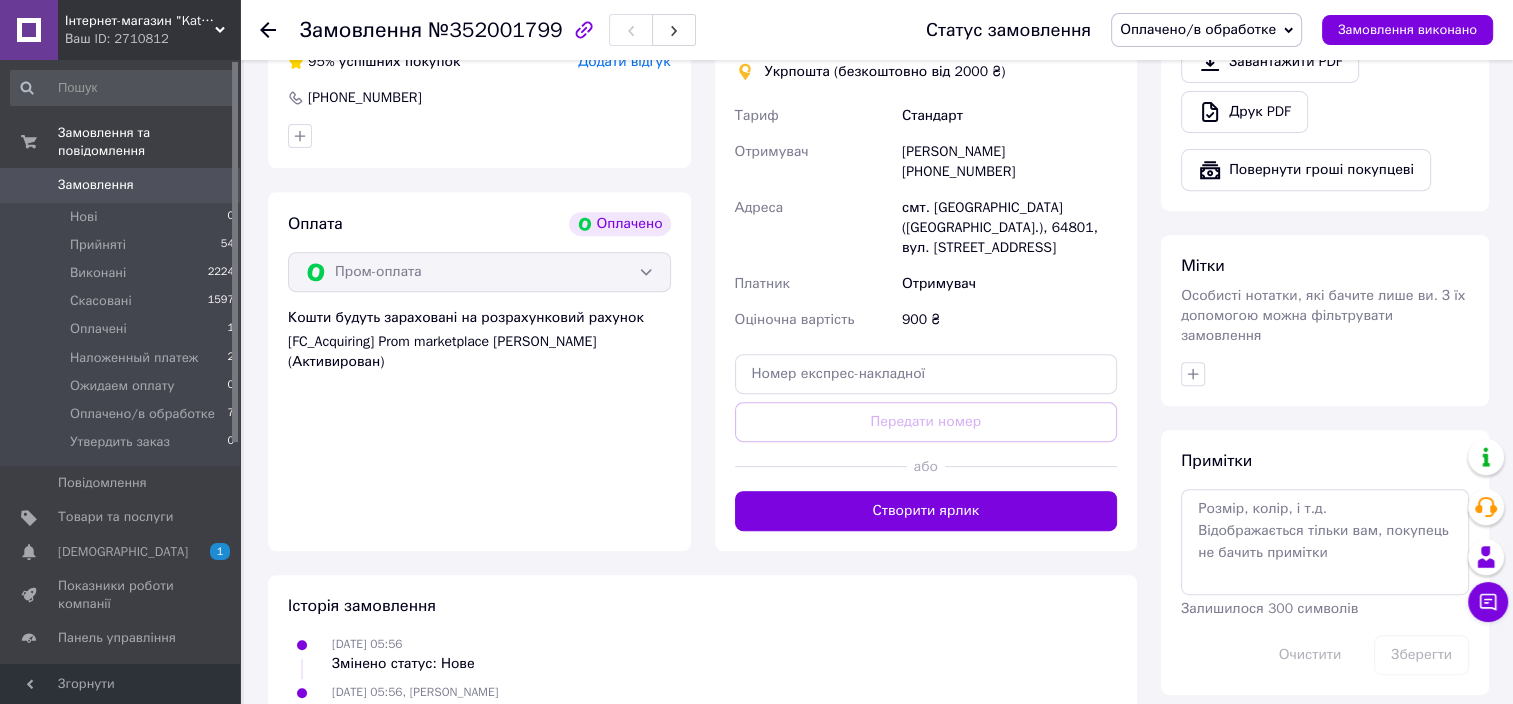 click 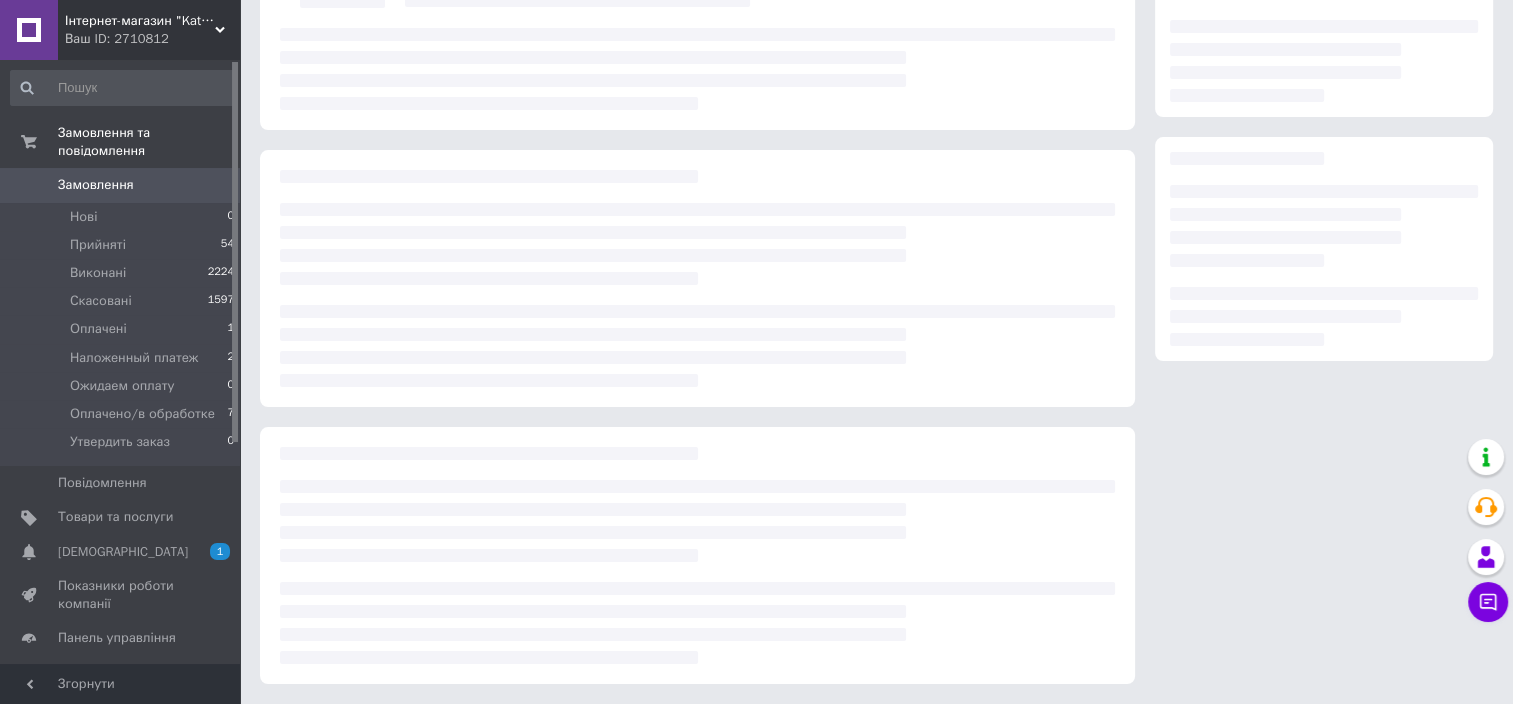 scroll, scrollTop: 210, scrollLeft: 0, axis: vertical 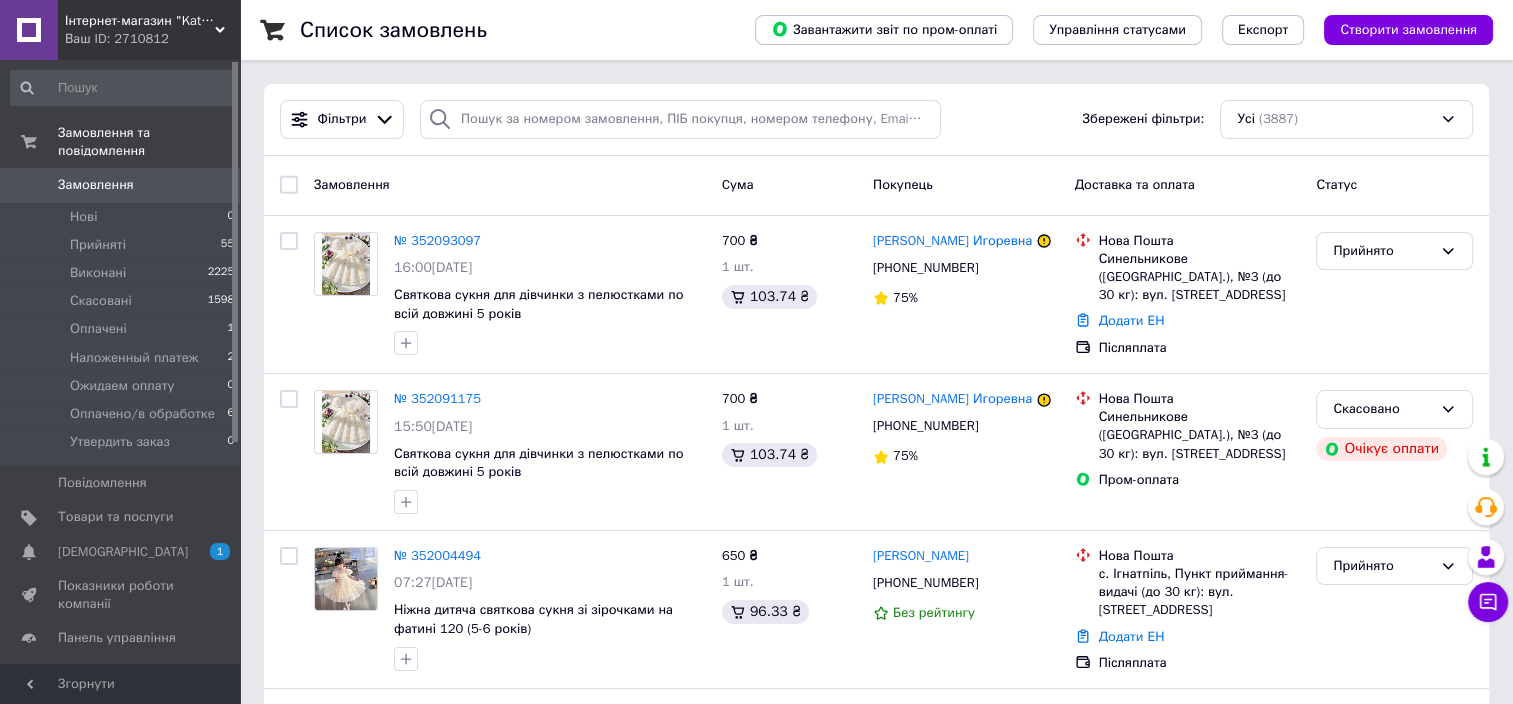 drag, startPoint x: 532, startPoint y: 186, endPoint x: 724, endPoint y: 210, distance: 193.49419 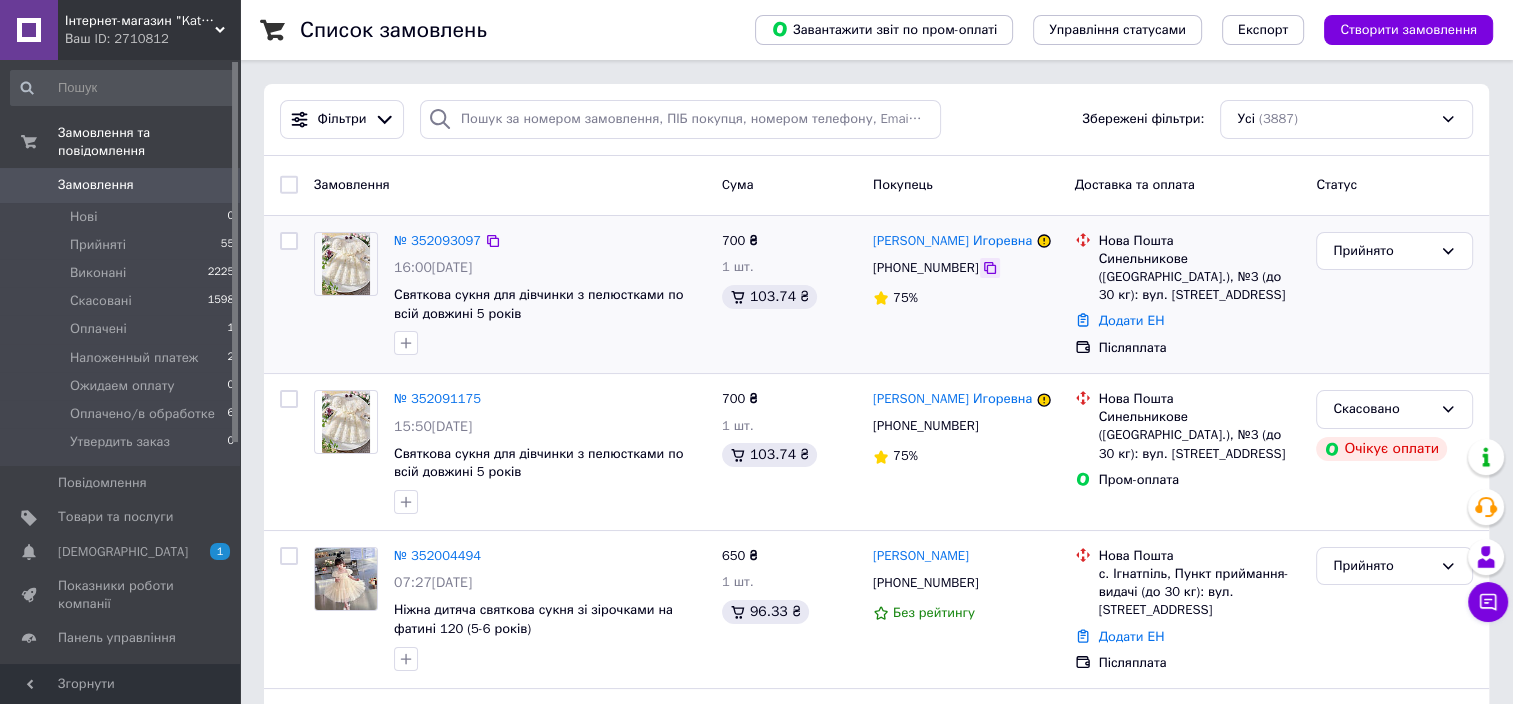 click 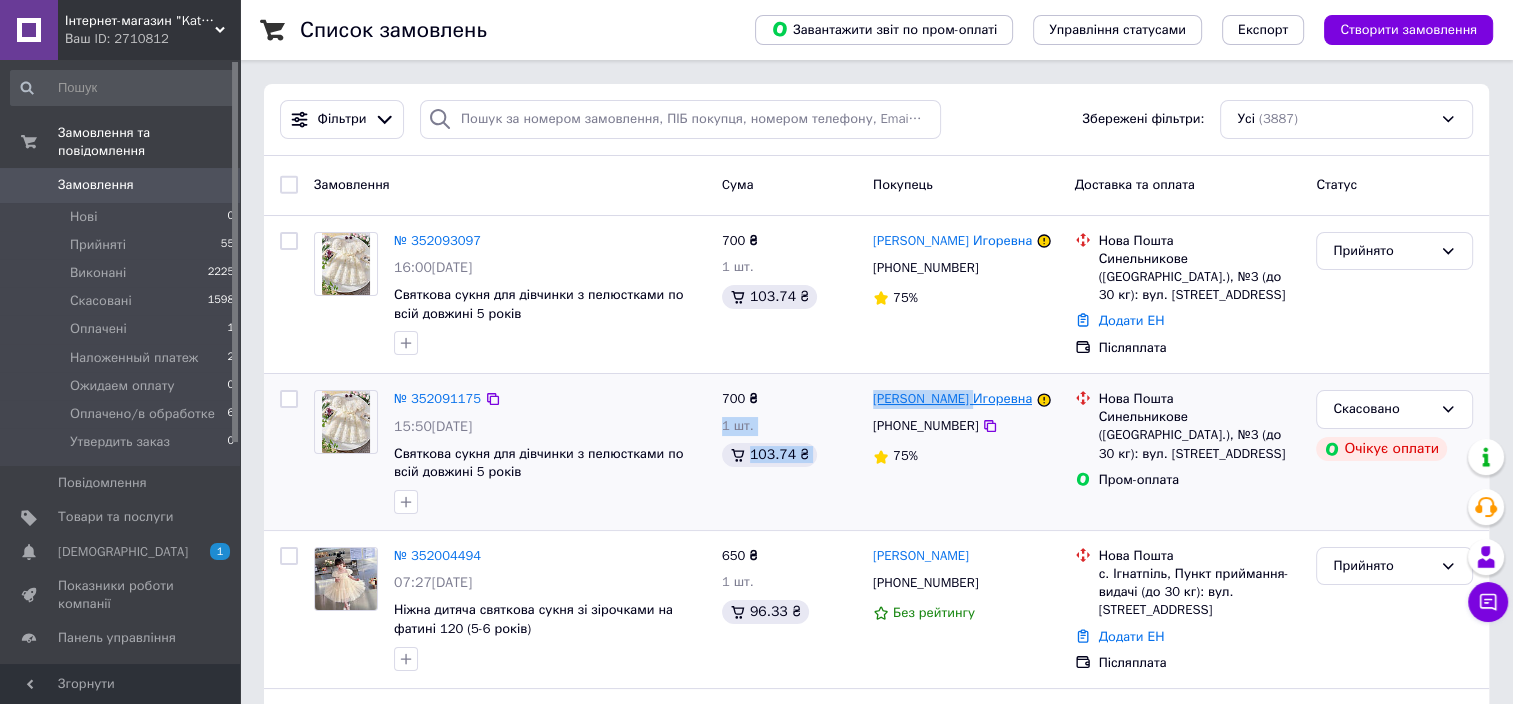 drag, startPoint x: 861, startPoint y: 396, endPoint x: 975, endPoint y: 406, distance: 114.43776 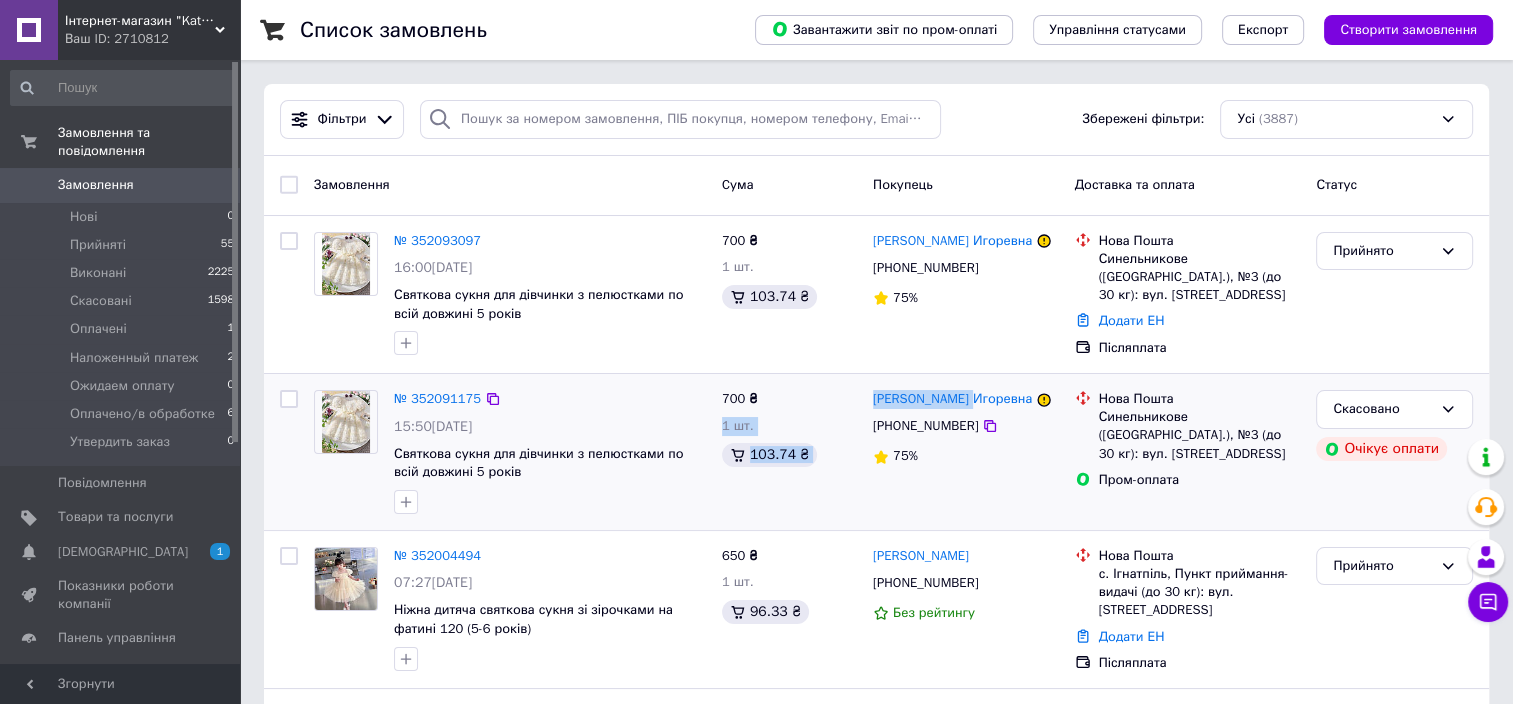 drag, startPoint x: 975, startPoint y: 406, endPoint x: 872, endPoint y: 373, distance: 108.157295 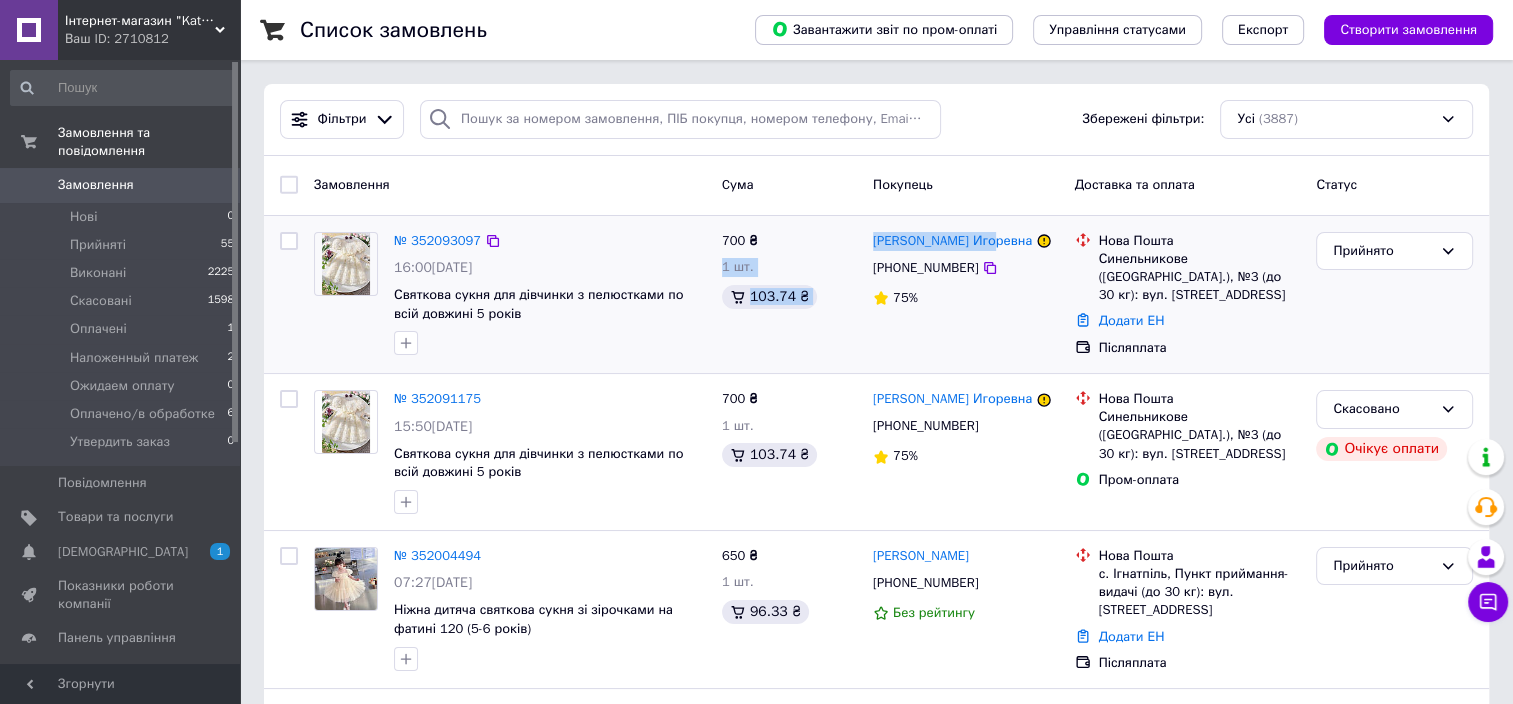 drag, startPoint x: 857, startPoint y: 242, endPoint x: 984, endPoint y: 252, distance: 127.39309 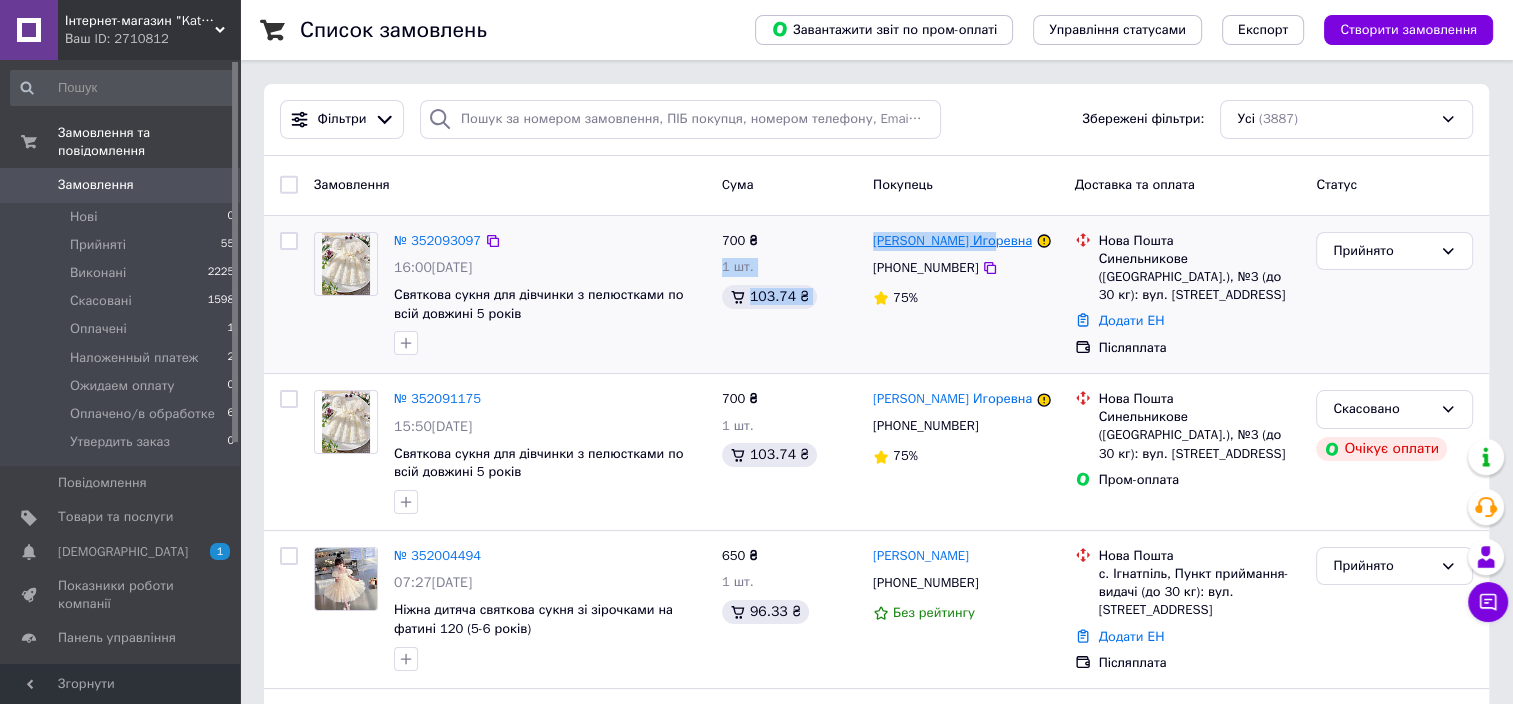 drag, startPoint x: 410, startPoint y: 246, endPoint x: 947, endPoint y: 241, distance: 537.02325 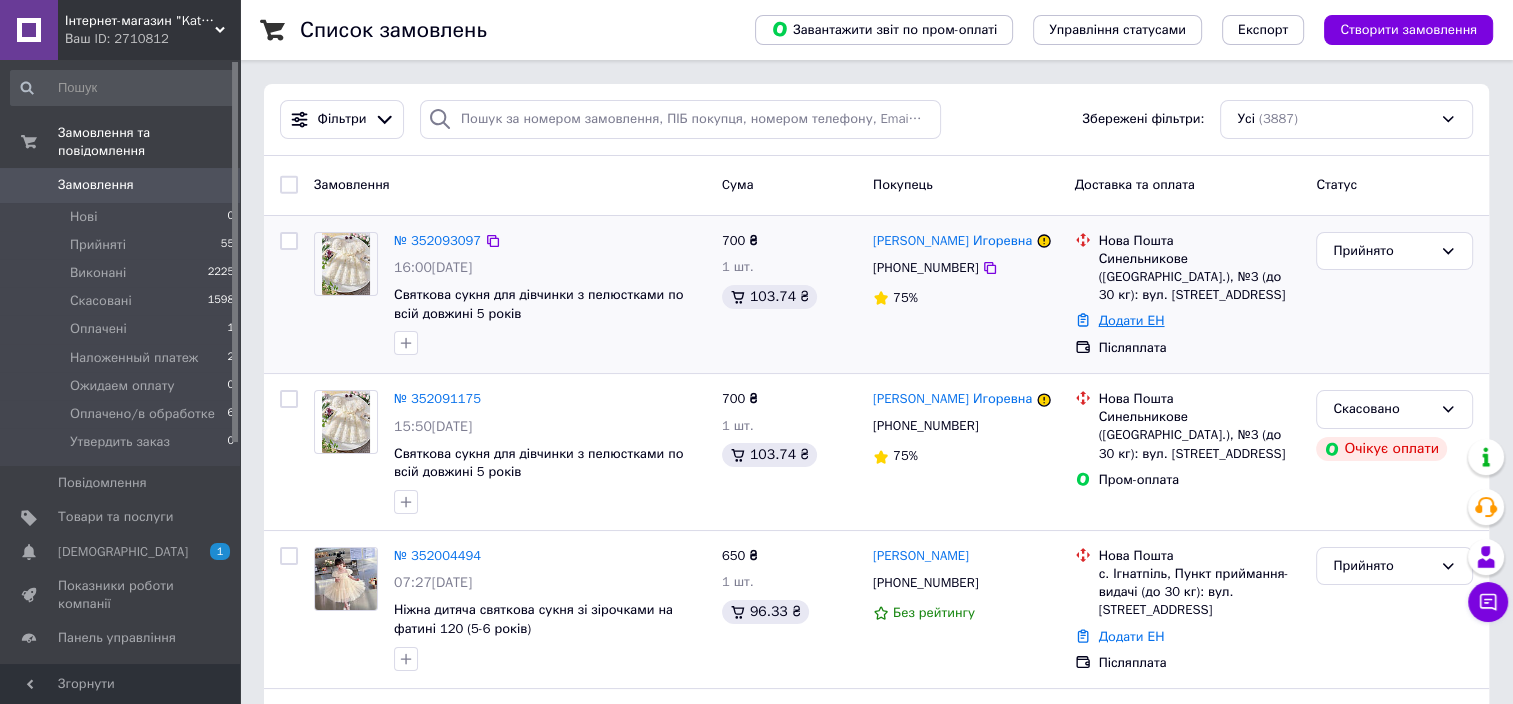 click on "Додати ЕН" at bounding box center (1132, 320) 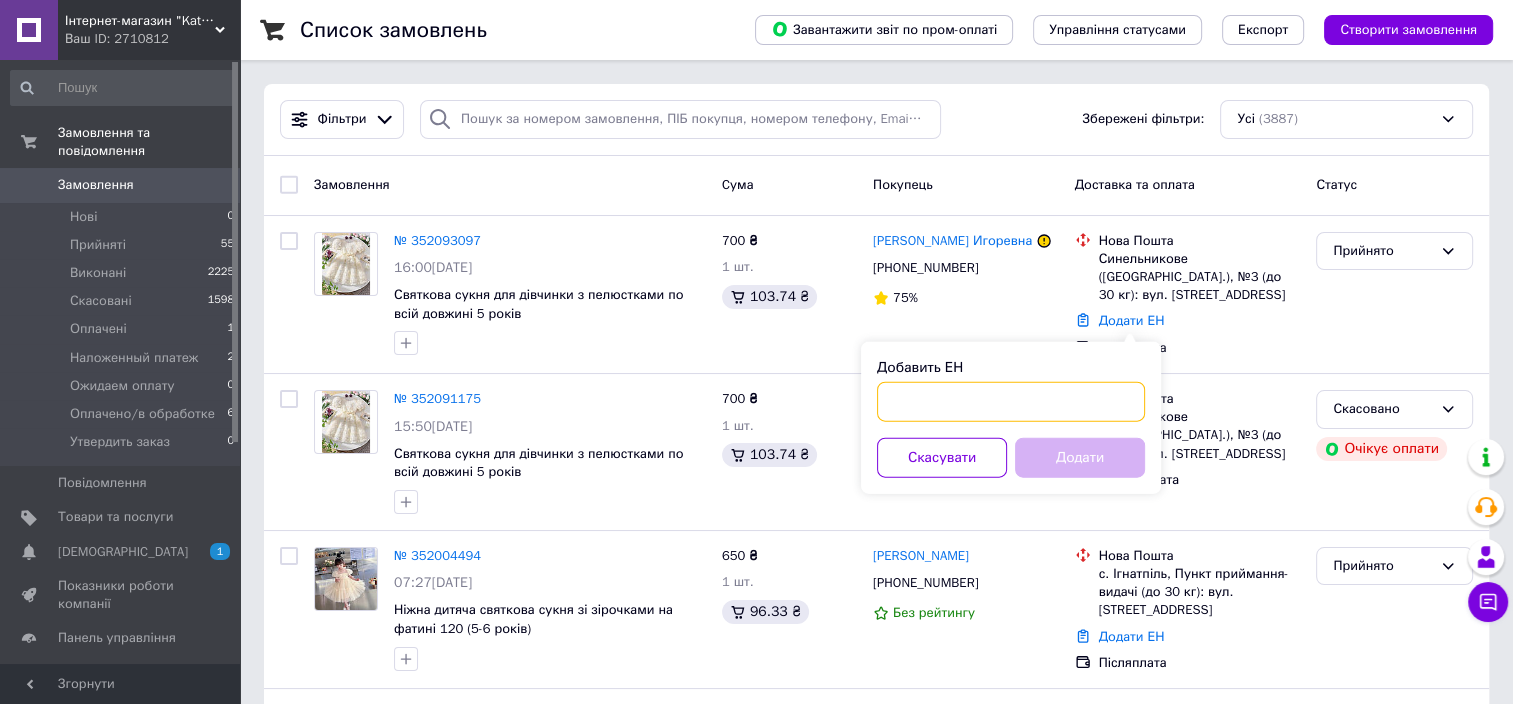 click on "Добавить ЕН" at bounding box center (1011, 402) 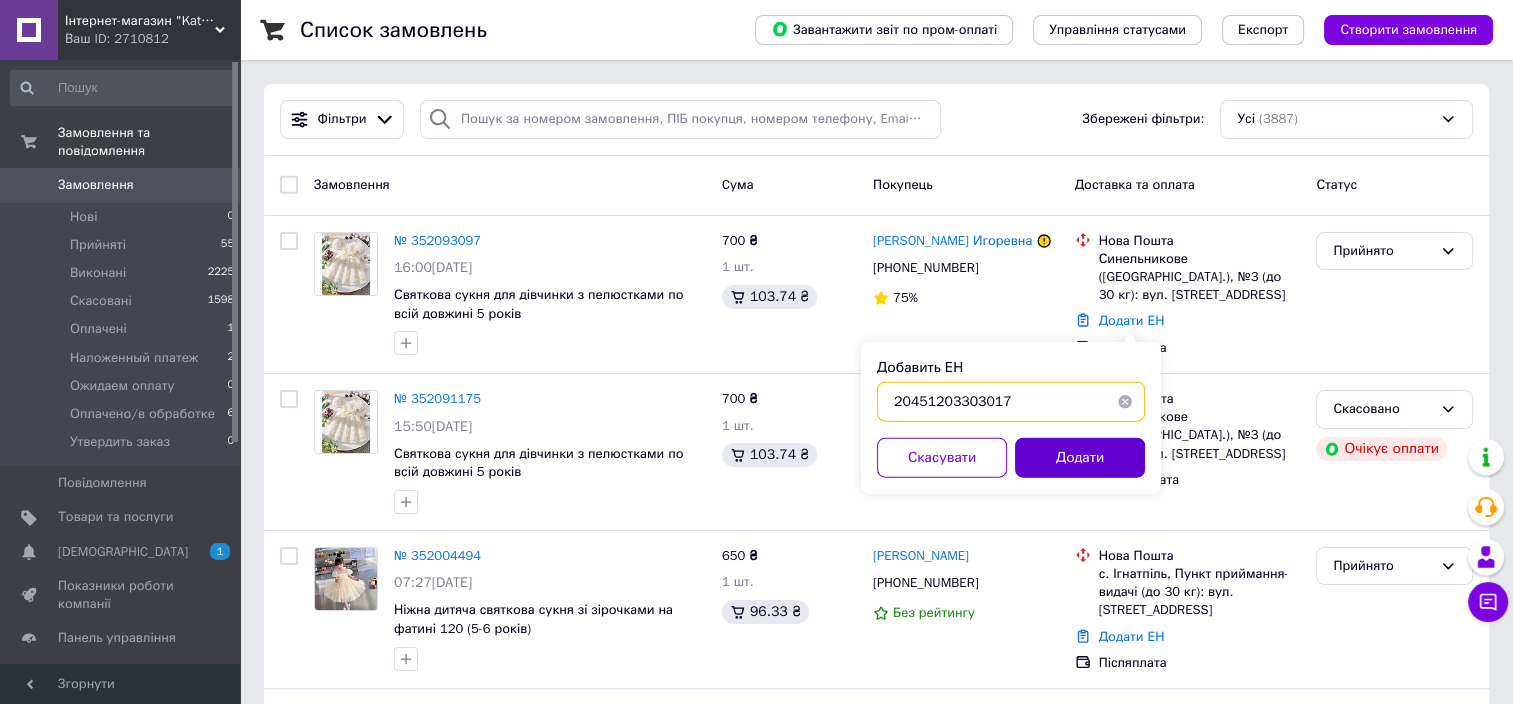 type on "20451203303017" 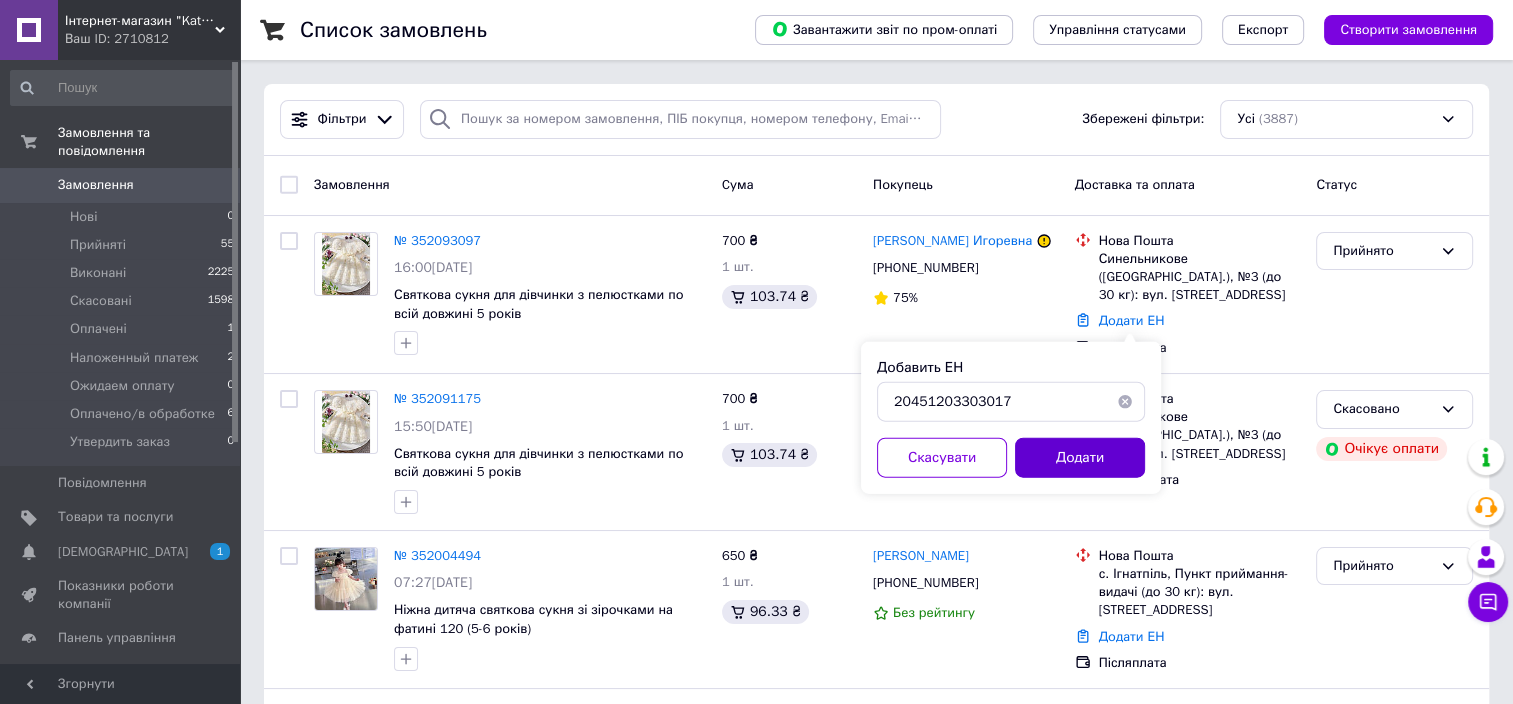 click on "Додати" at bounding box center (1080, 458) 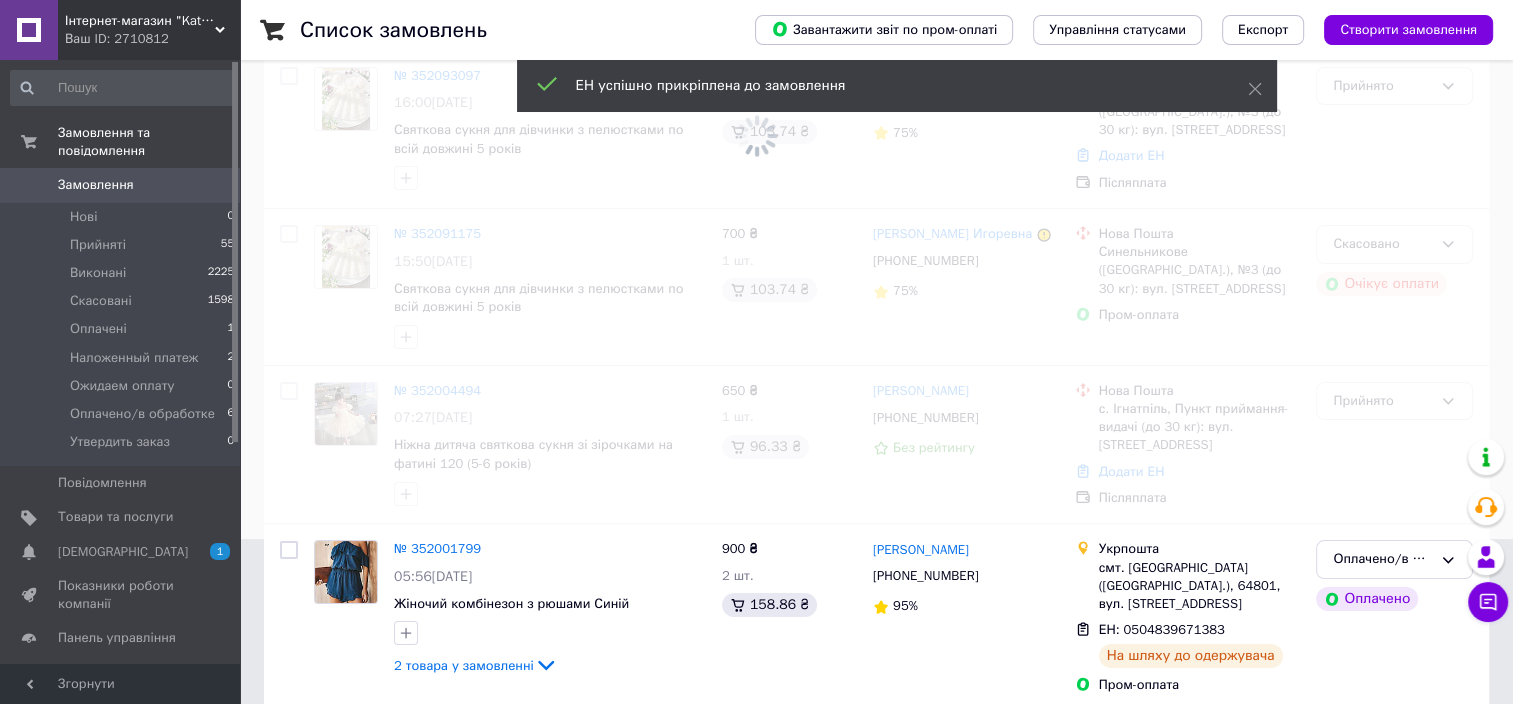 scroll, scrollTop: 193, scrollLeft: 0, axis: vertical 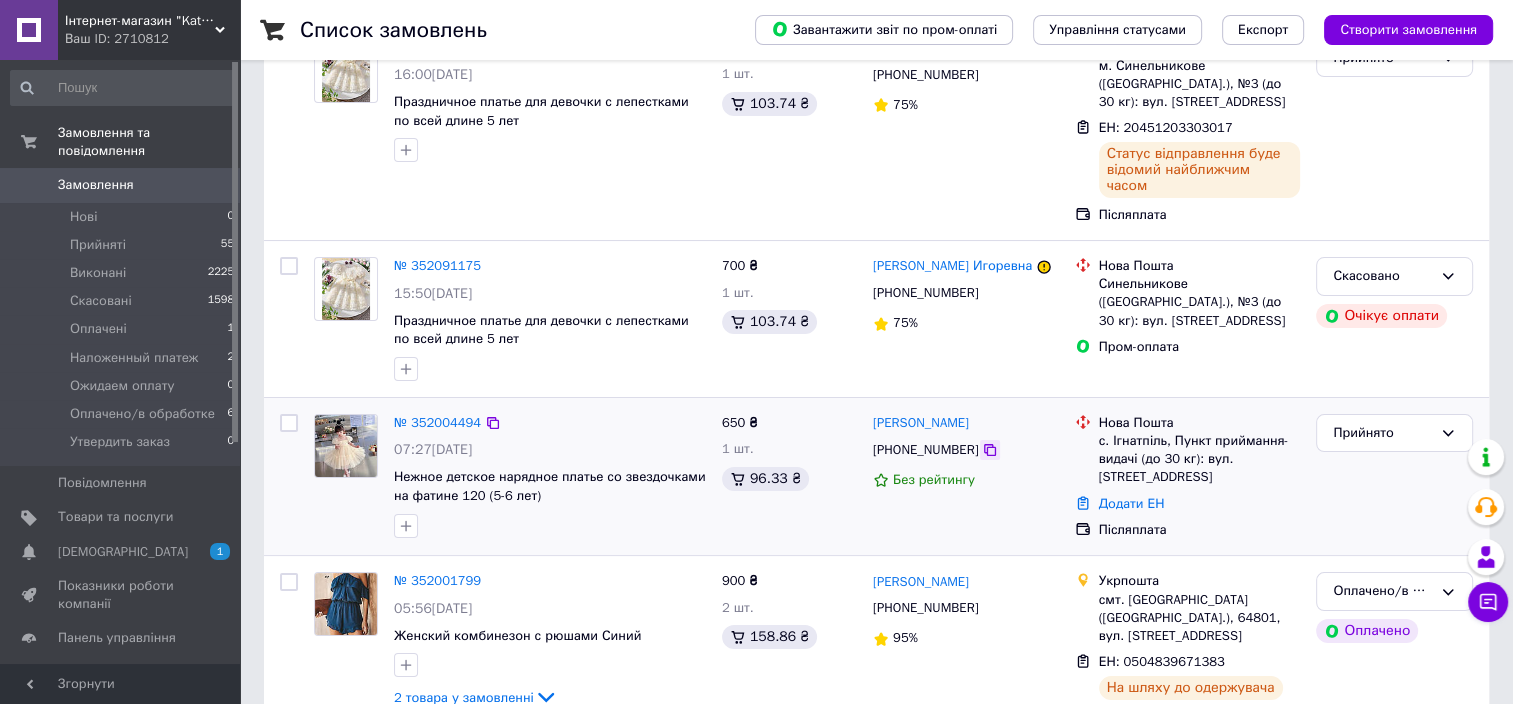 click 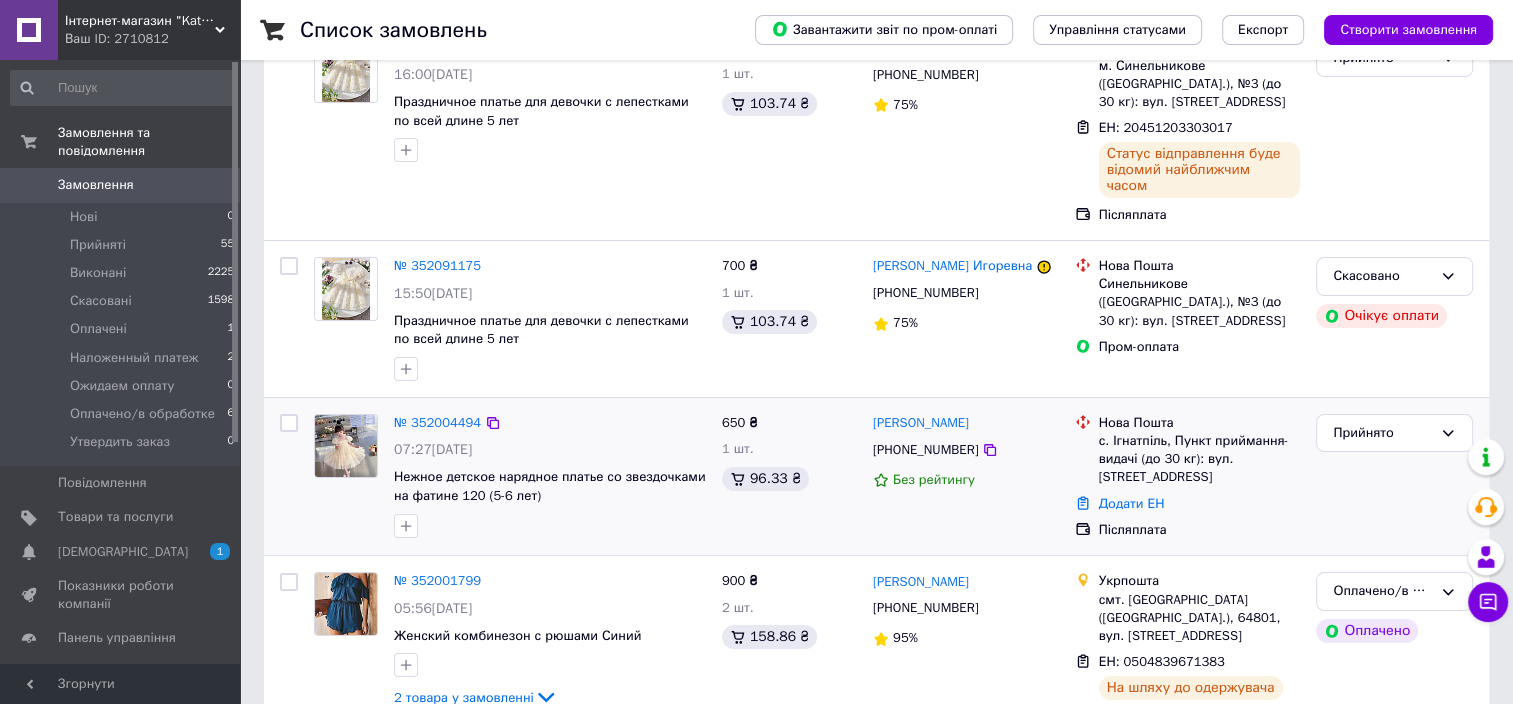 drag, startPoint x: 984, startPoint y: 409, endPoint x: 872, endPoint y: 404, distance: 112.11155 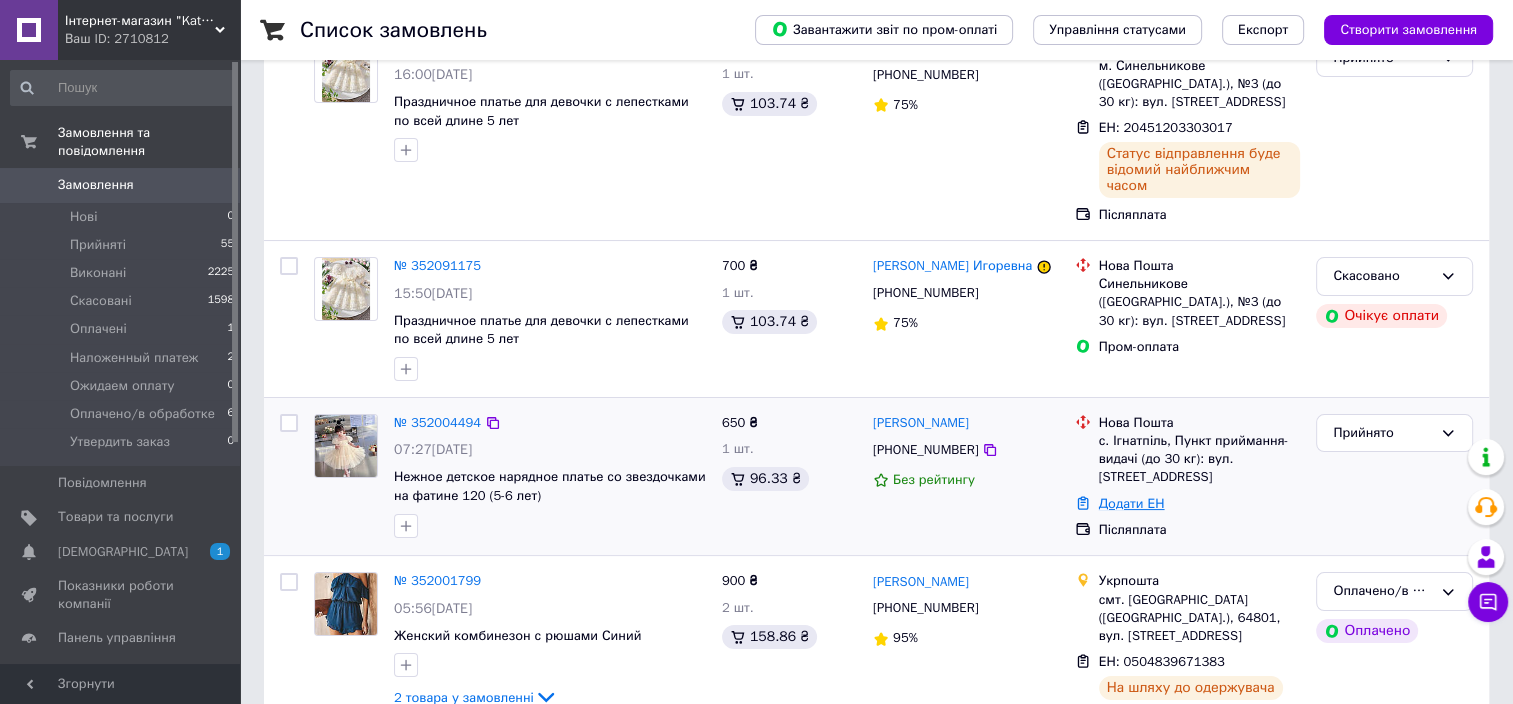 click on "Додати ЕН" at bounding box center (1132, 503) 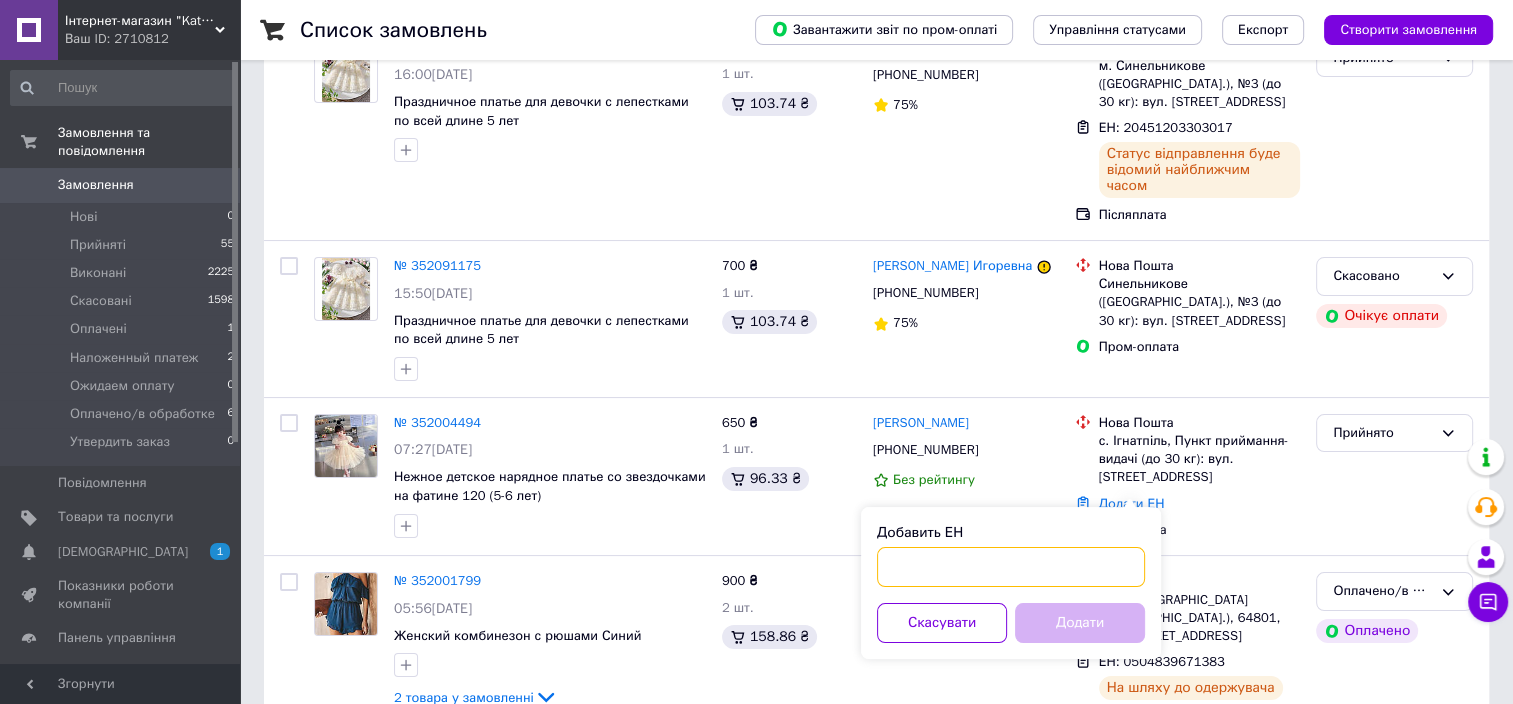 click on "Добавить ЕН" at bounding box center [1011, 567] 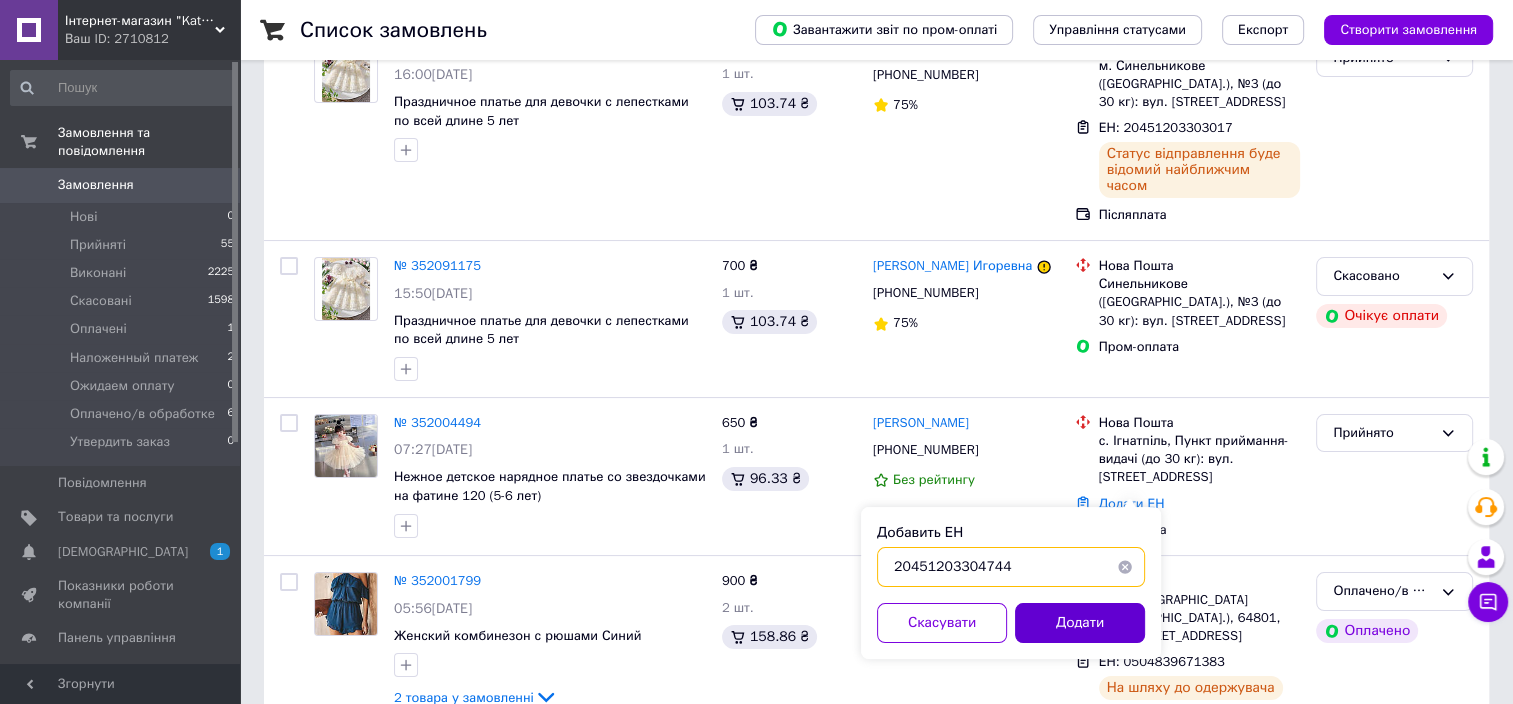 type on "20451203304744" 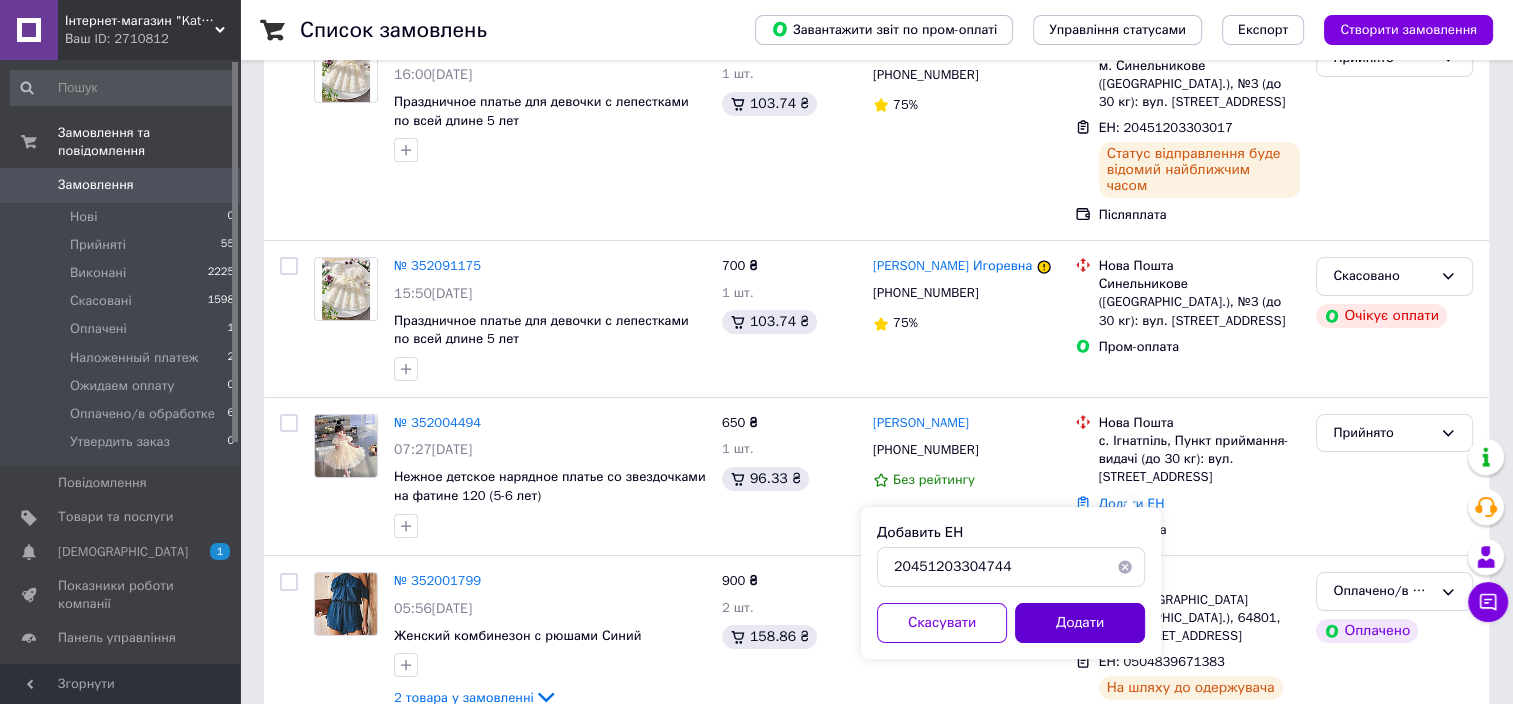 click on "Додати" at bounding box center (1080, 623) 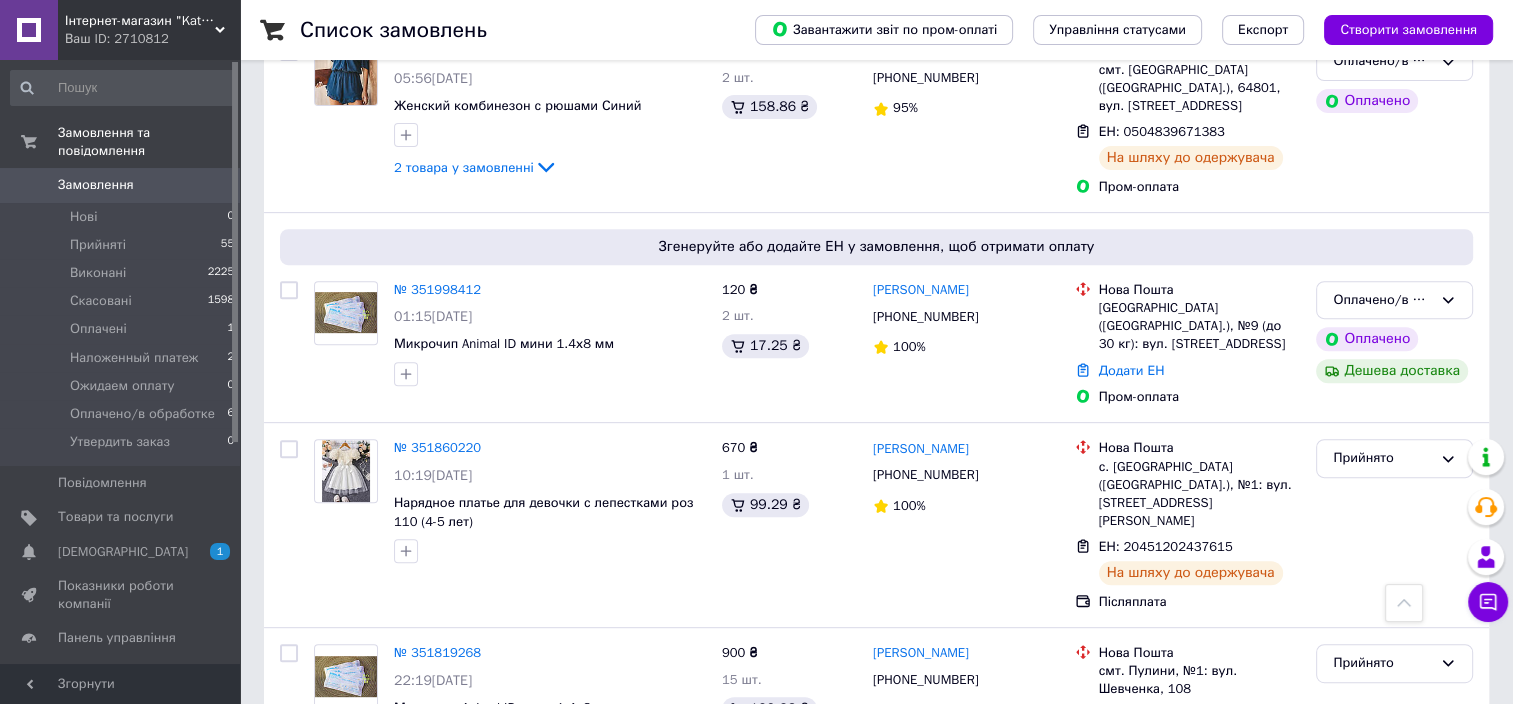 scroll, scrollTop: 760, scrollLeft: 0, axis: vertical 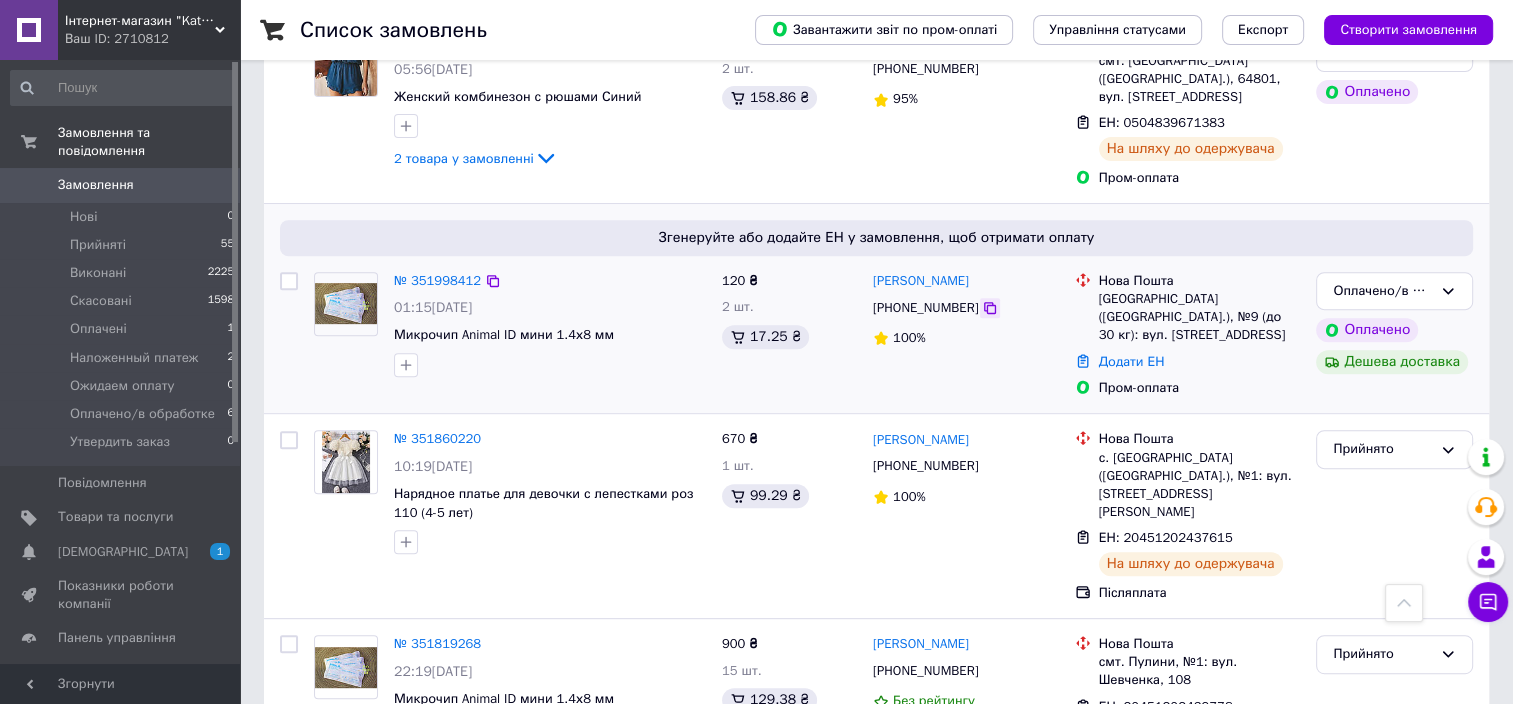 click 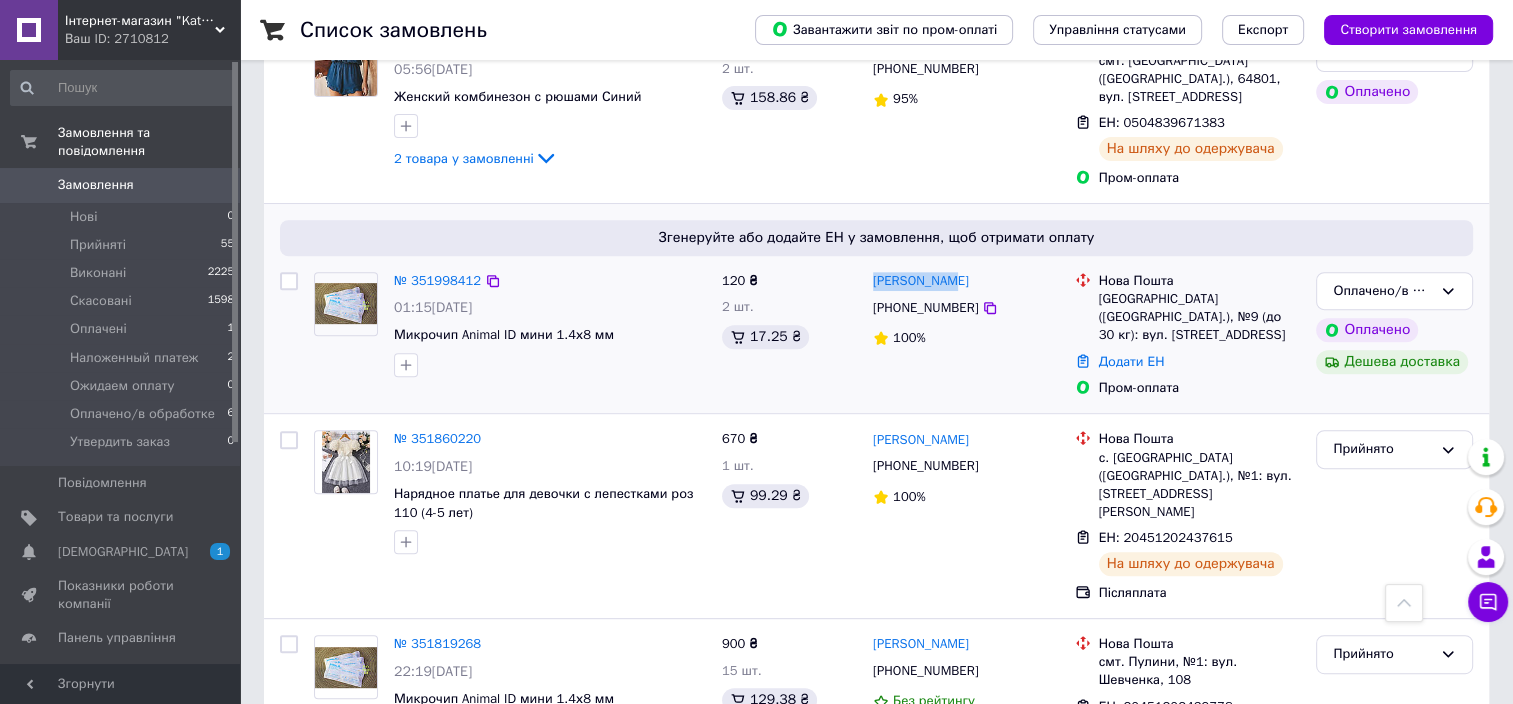 drag, startPoint x: 982, startPoint y: 248, endPoint x: 866, endPoint y: 247, distance: 116.00431 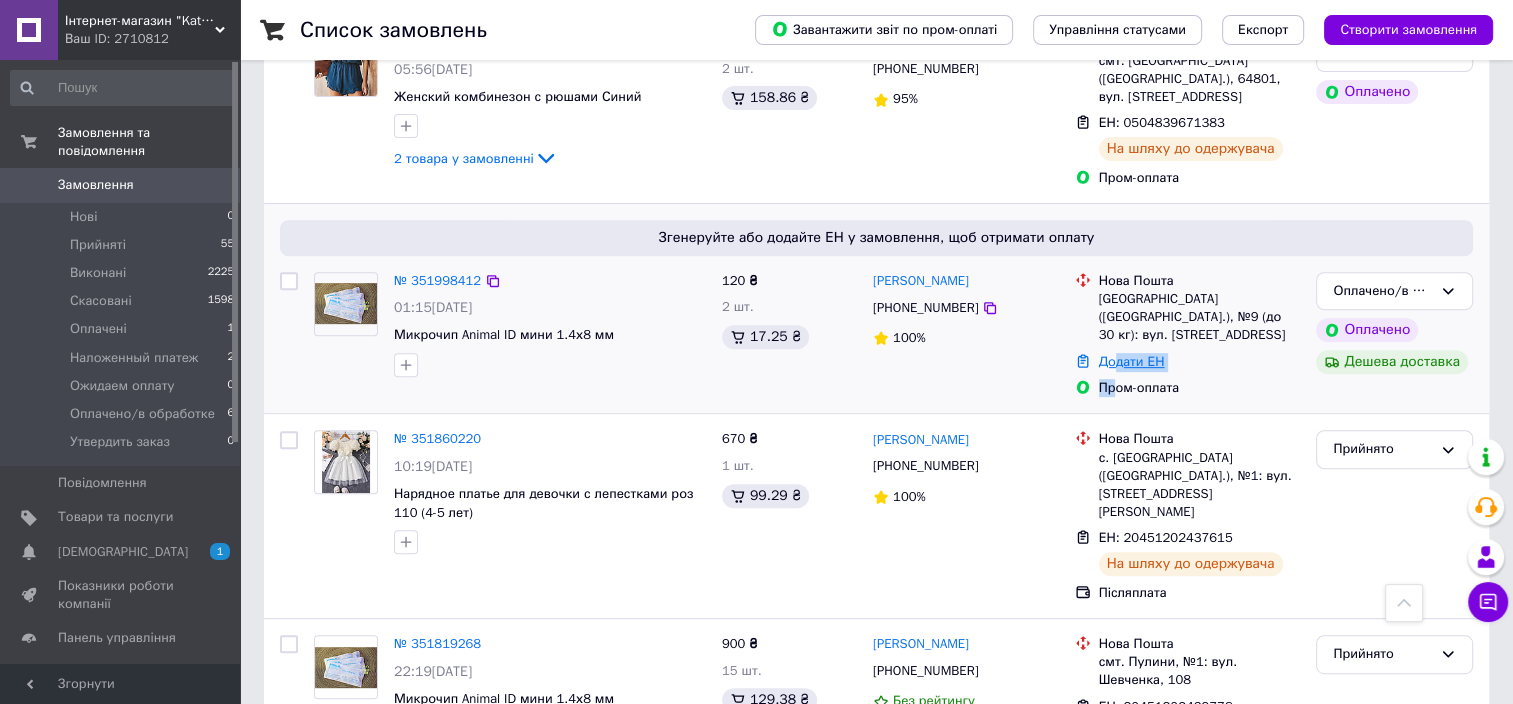 click on "Нова Пошта Полтава (Полтавська обл.), №9 (до 30 кг): вул. Гоголя, 20 Додати ЕН Пром-оплата" at bounding box center [1188, 335] 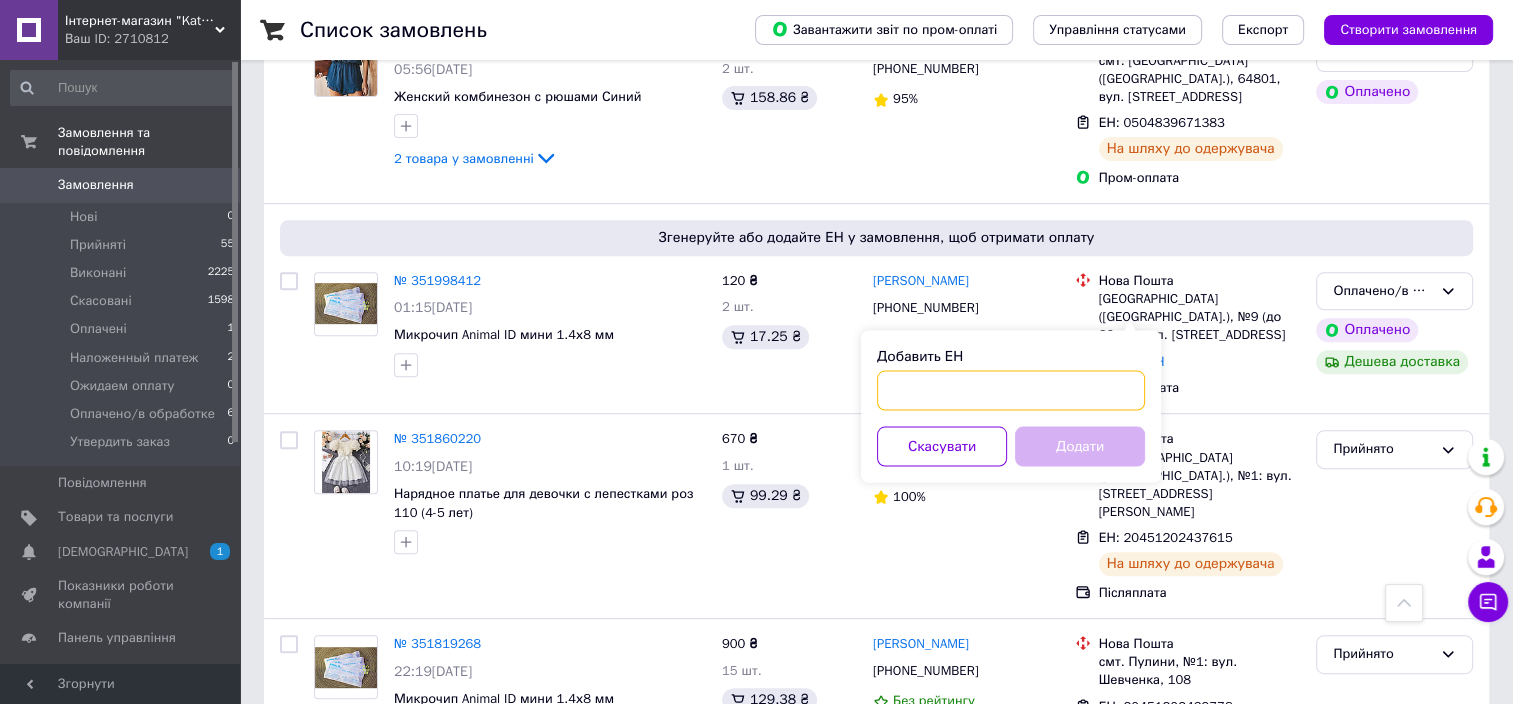 click on "Добавить ЕН" at bounding box center (1011, 390) 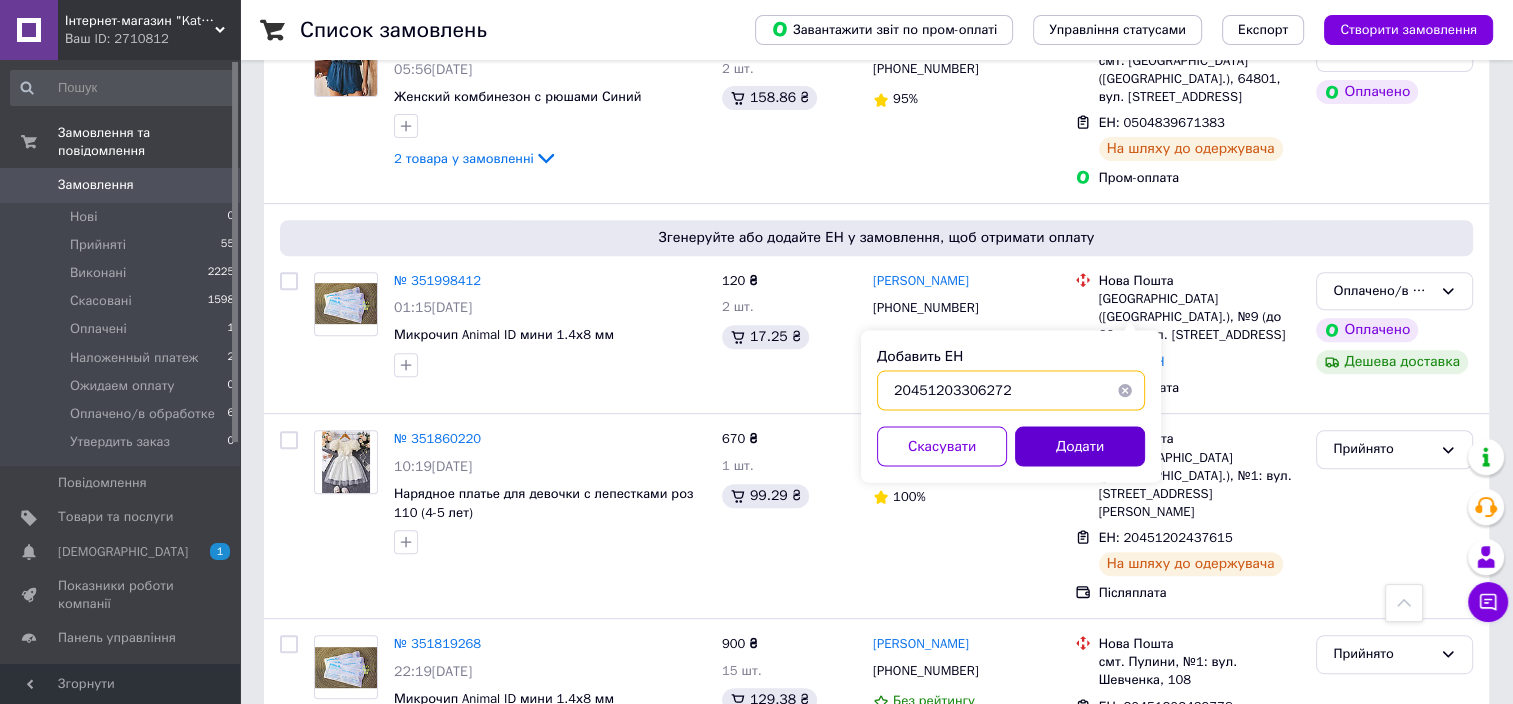 type on "20451203306272" 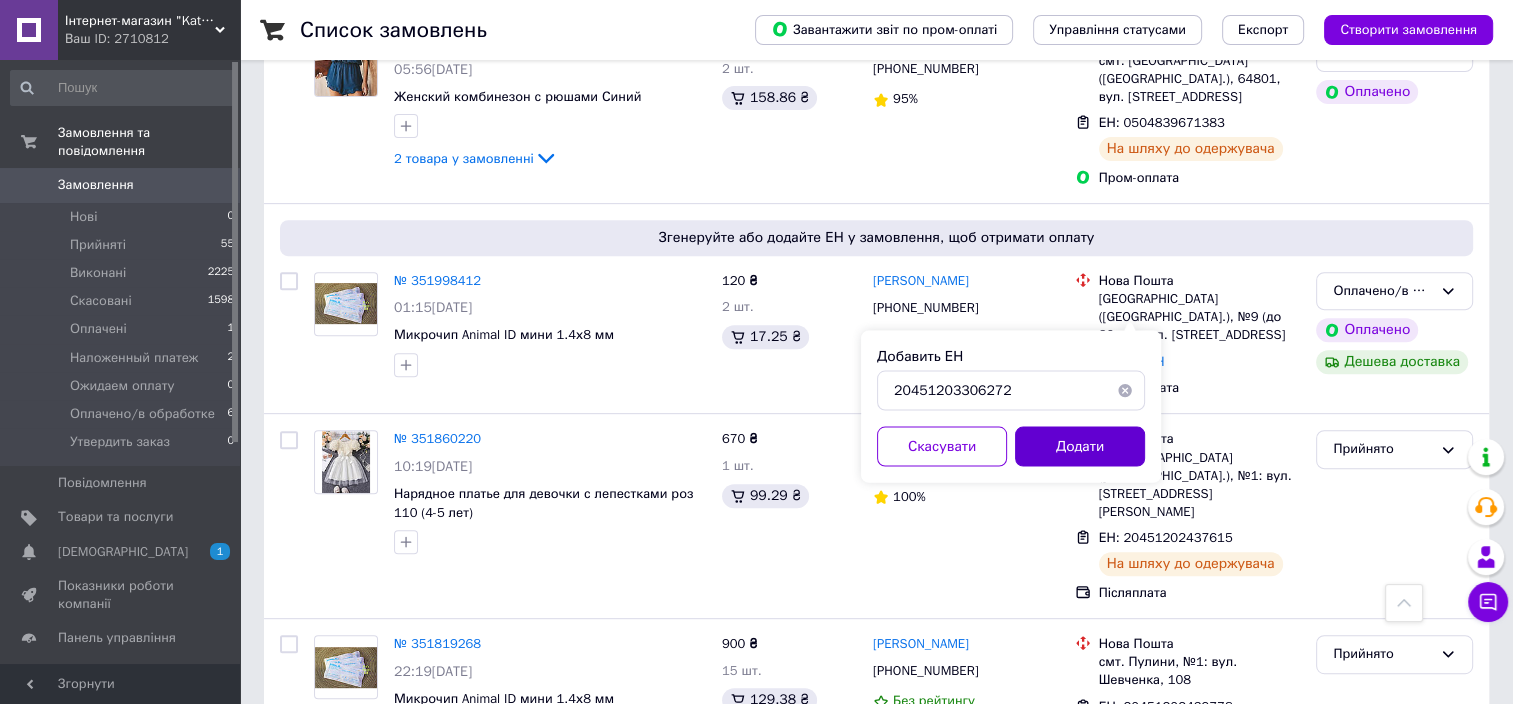 click on "Додати" at bounding box center [1080, 446] 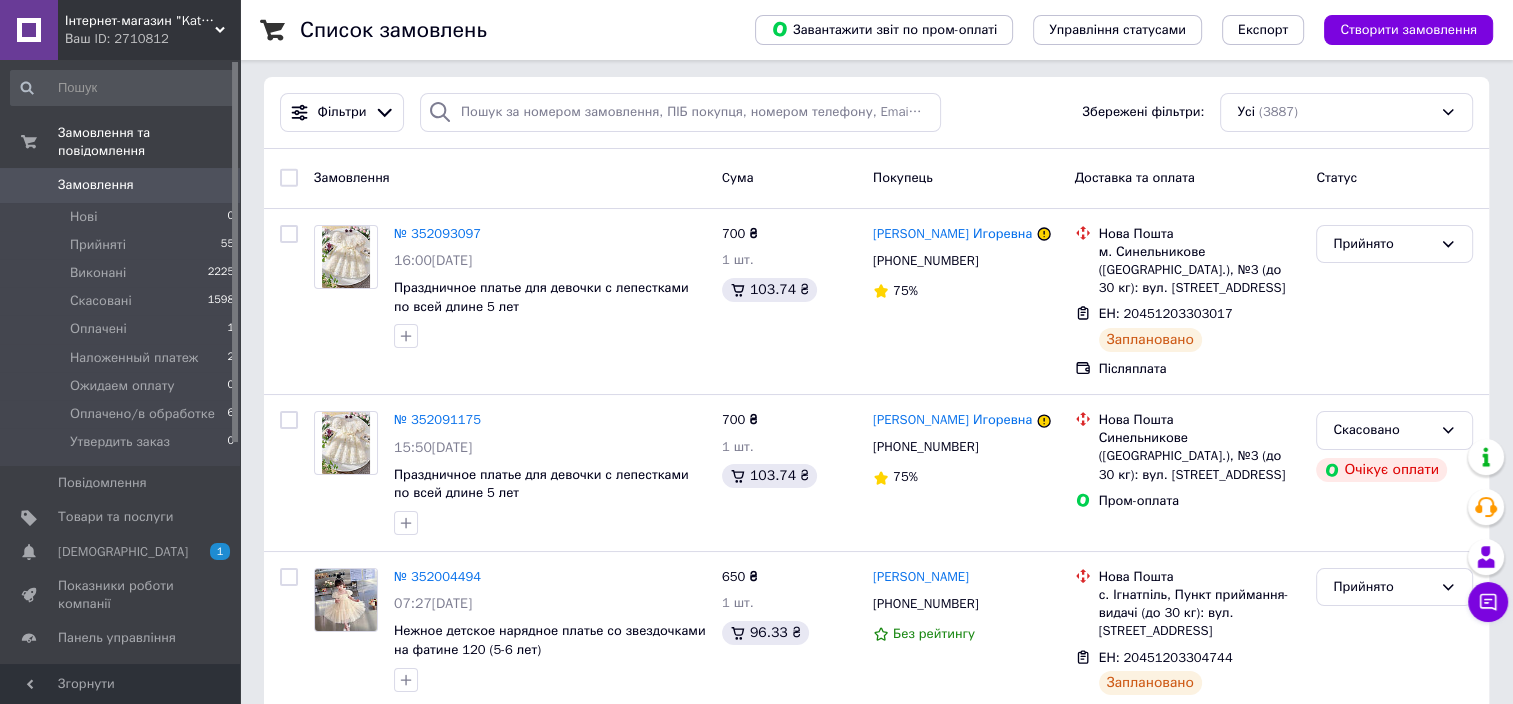 scroll, scrollTop: 0, scrollLeft: 0, axis: both 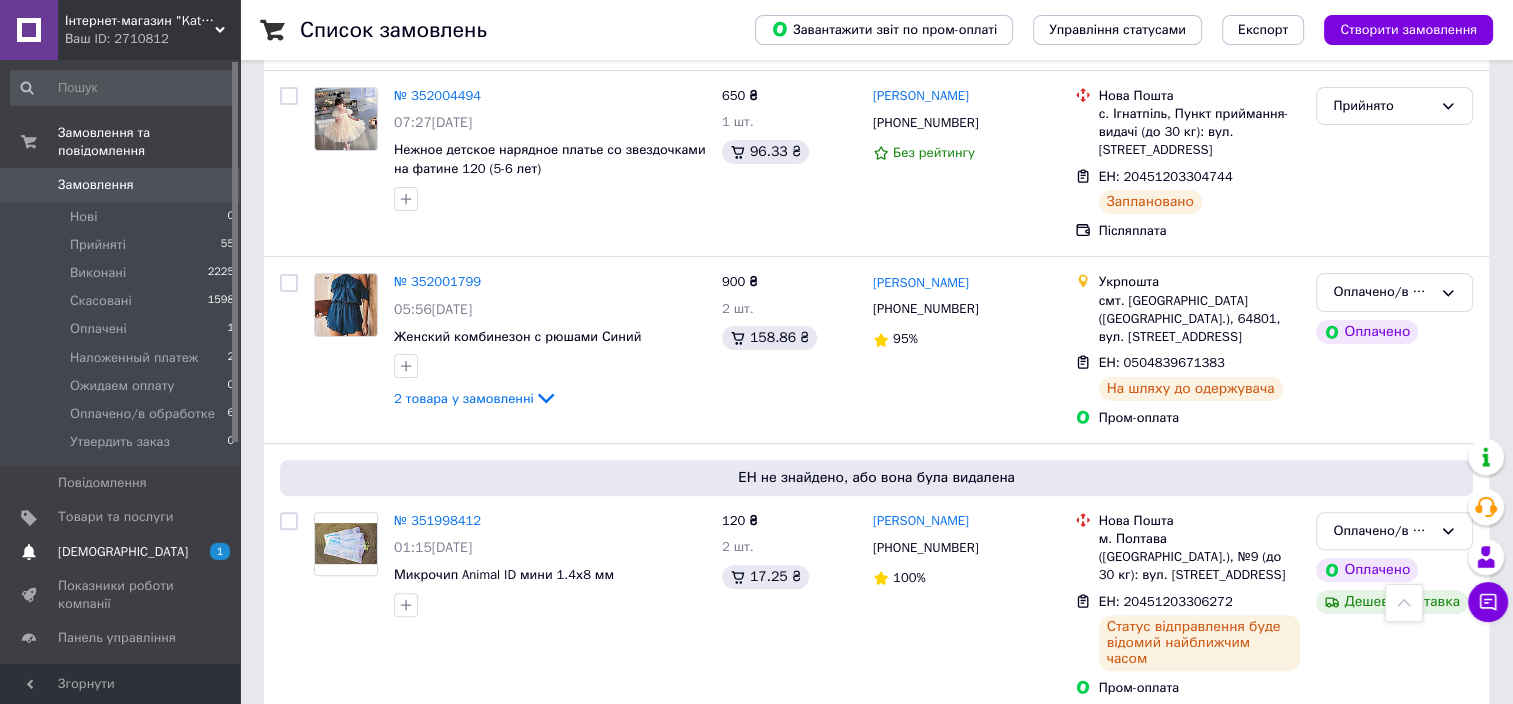 click on "1 0" at bounding box center (212, 552) 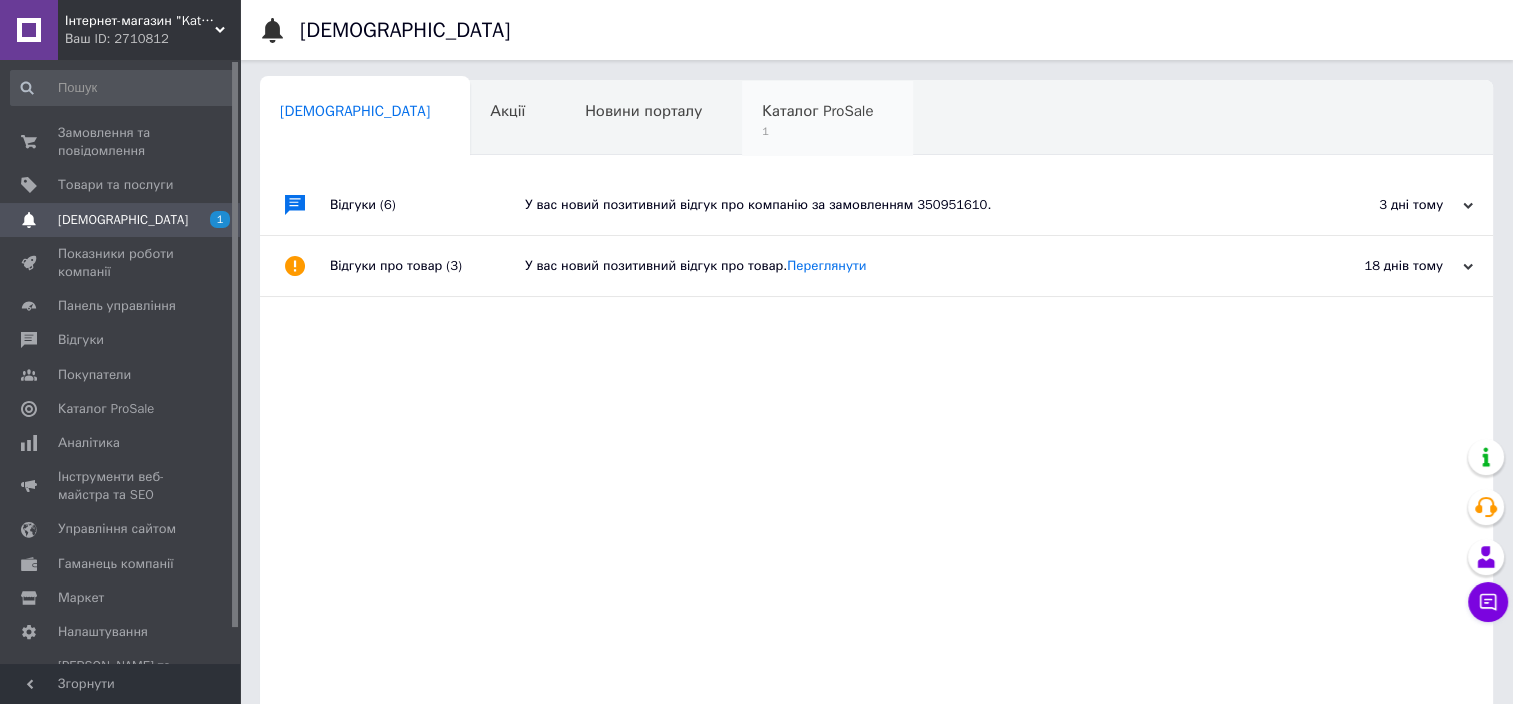 click on "Каталог ProSale" at bounding box center (817, 111) 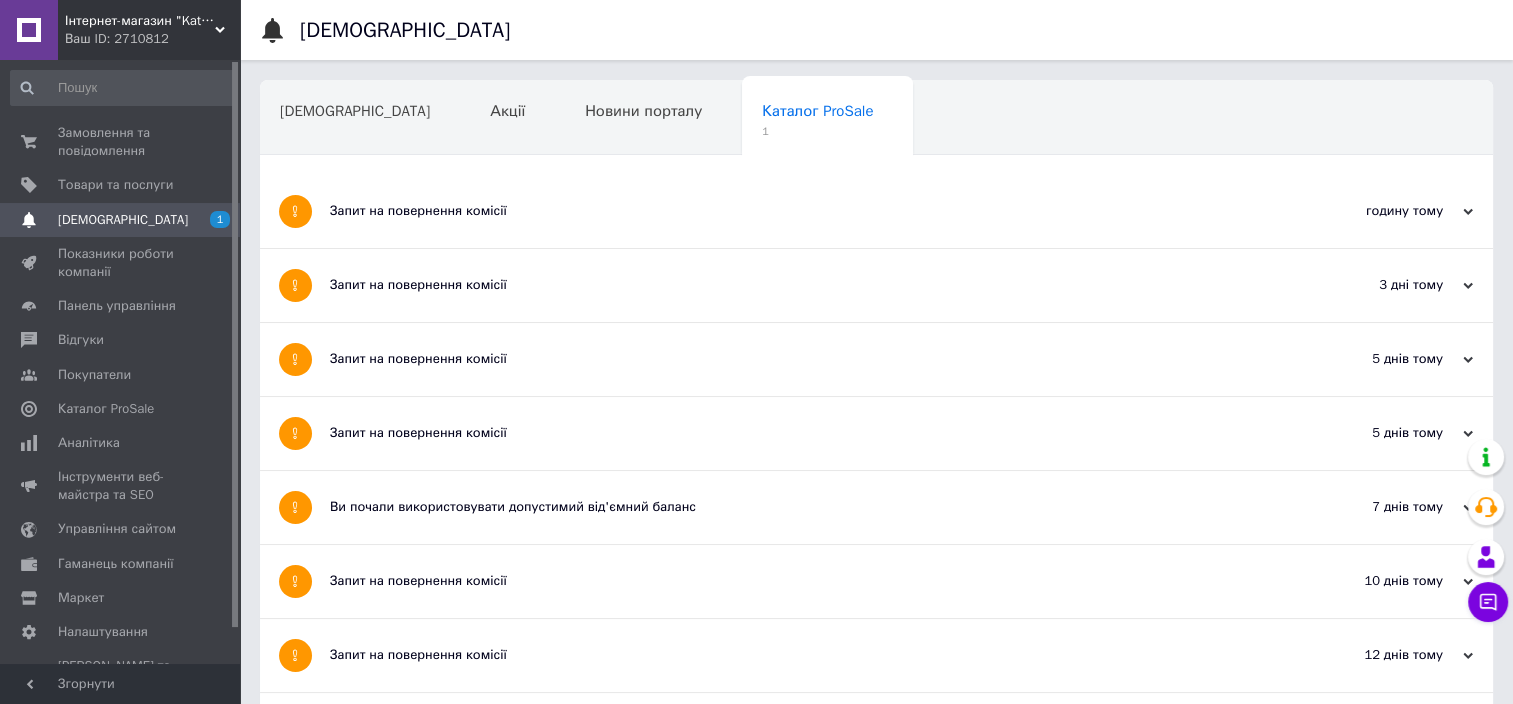 click on "Запит на повернення комісії" at bounding box center [801, 211] 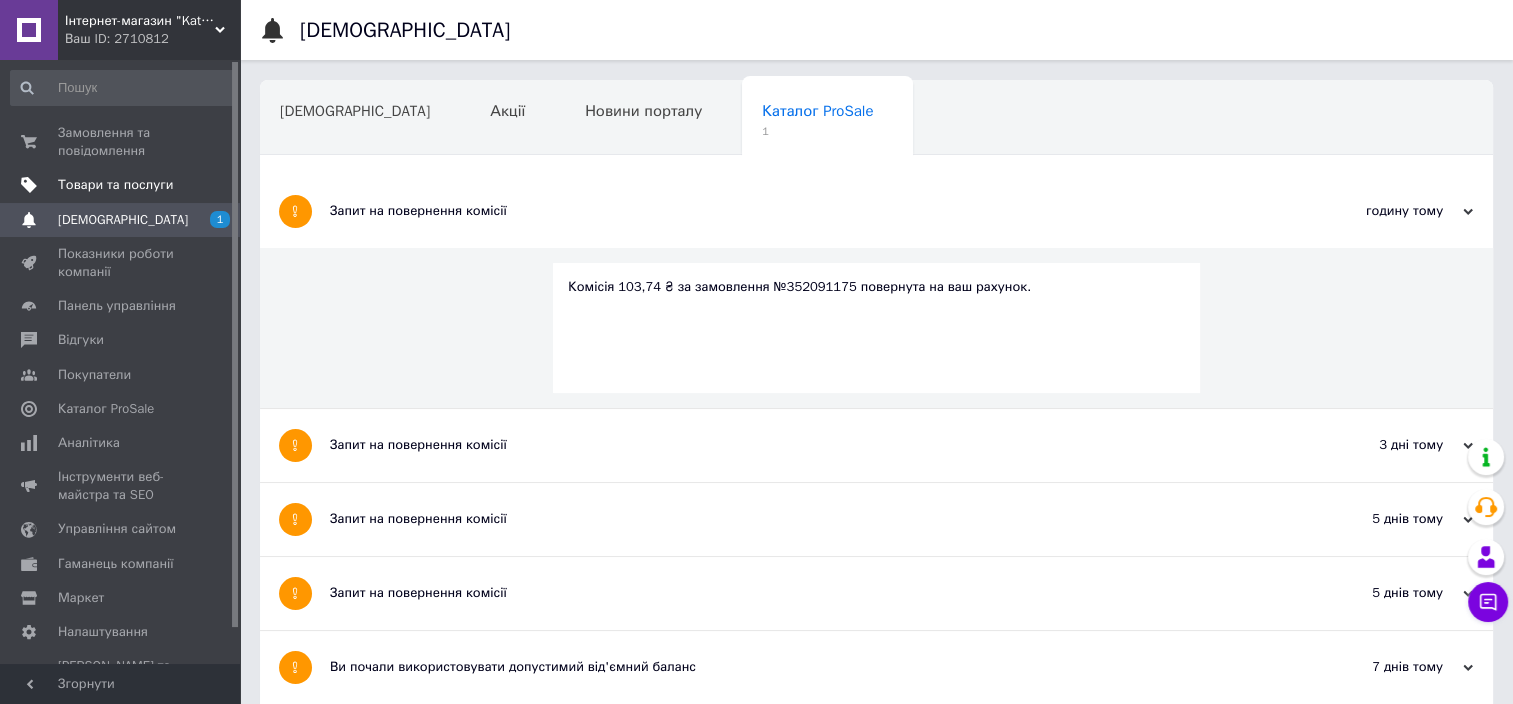 click on "Товари та послуги" at bounding box center (115, 185) 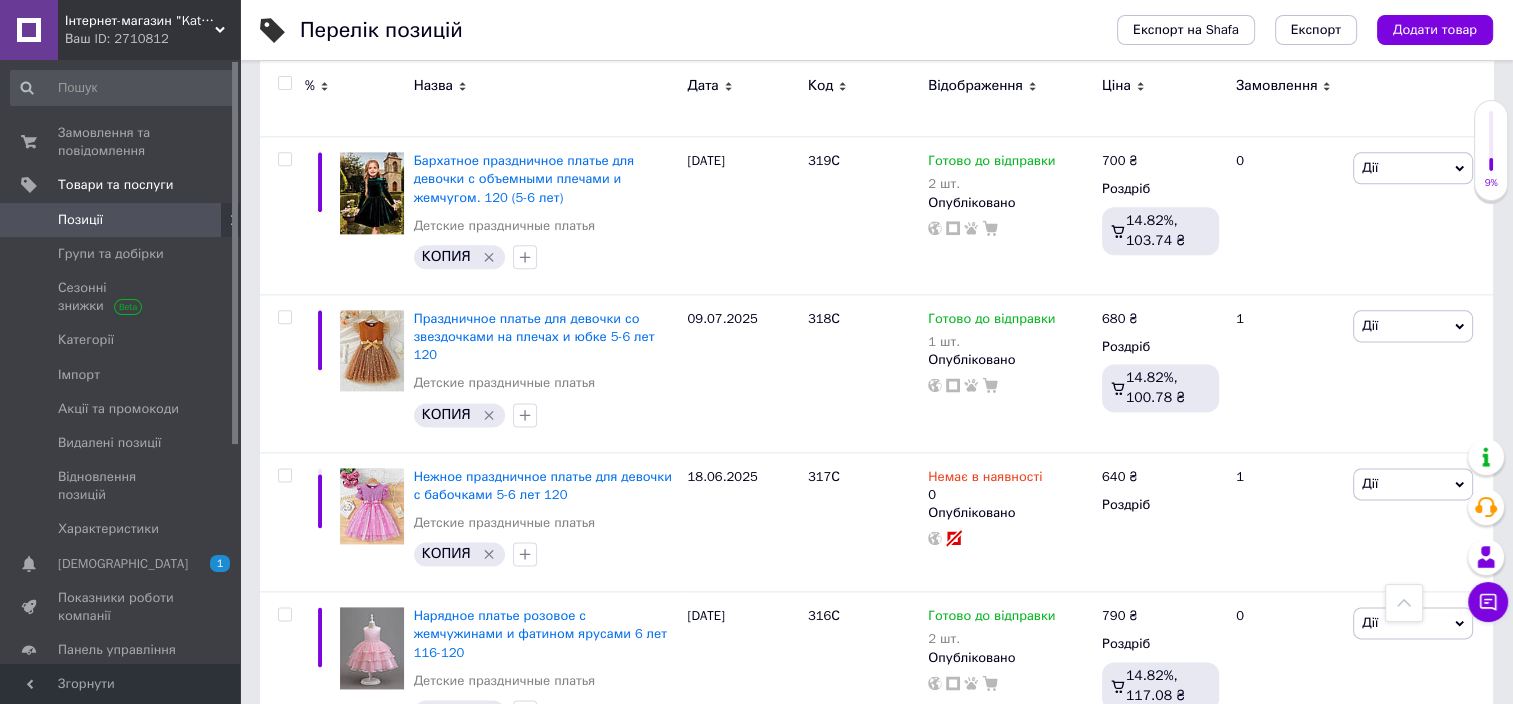 scroll, scrollTop: 2727, scrollLeft: 0, axis: vertical 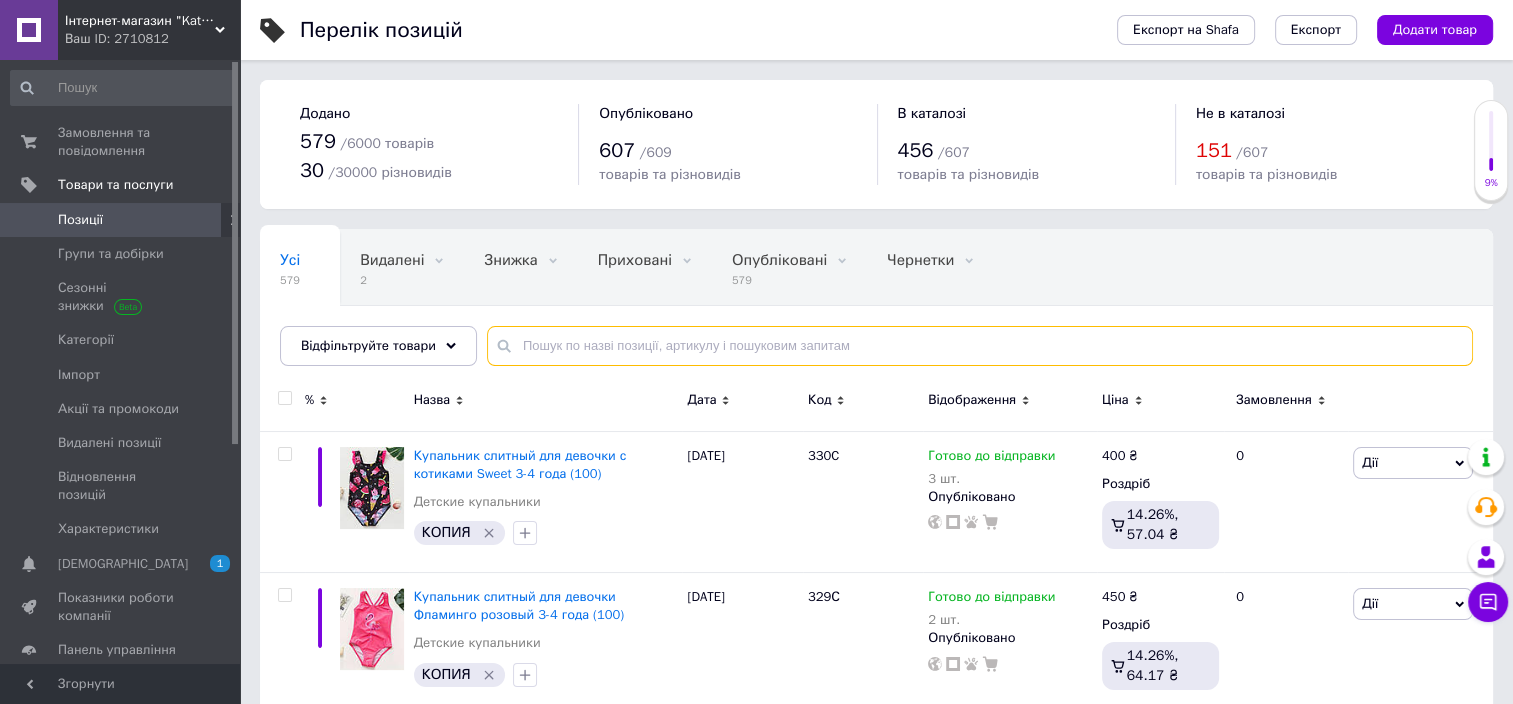 click at bounding box center [980, 346] 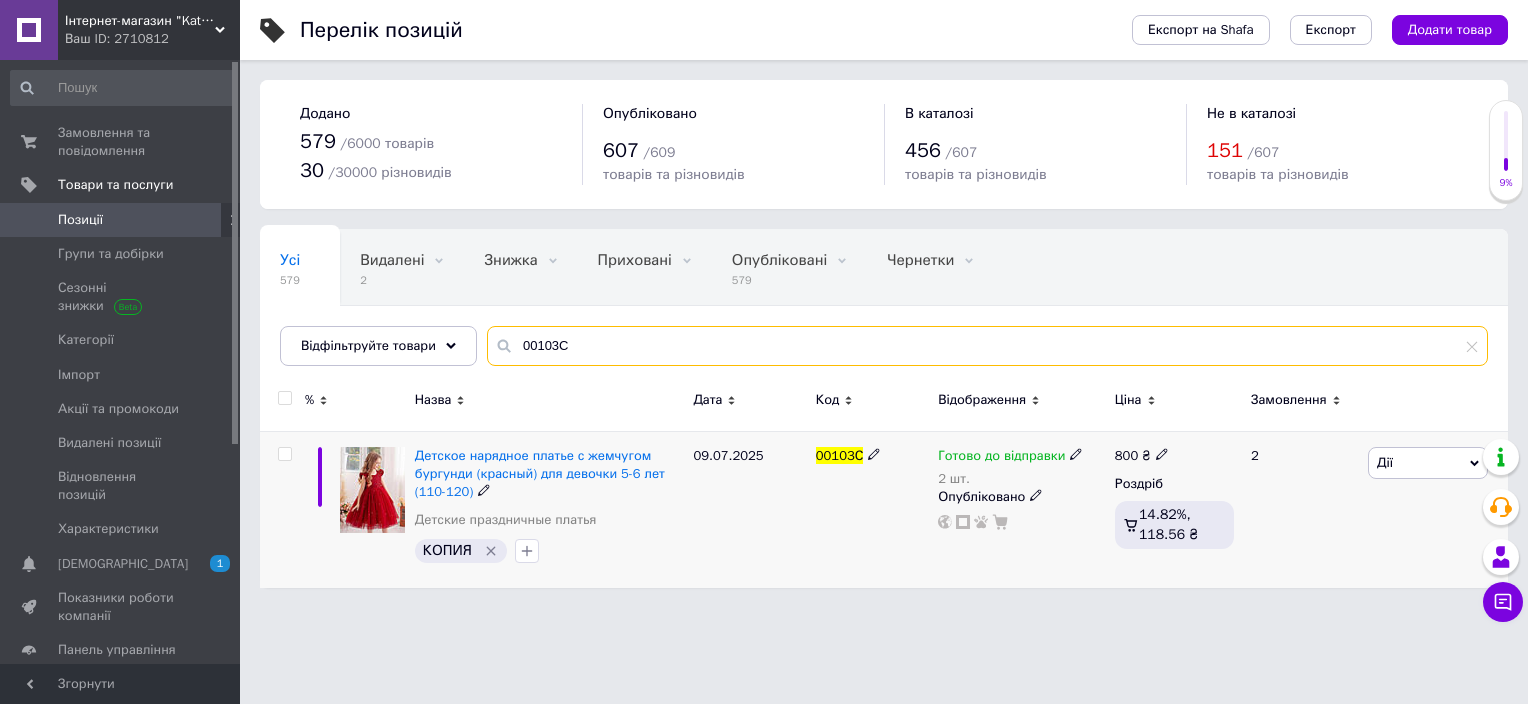 type on "00103С" 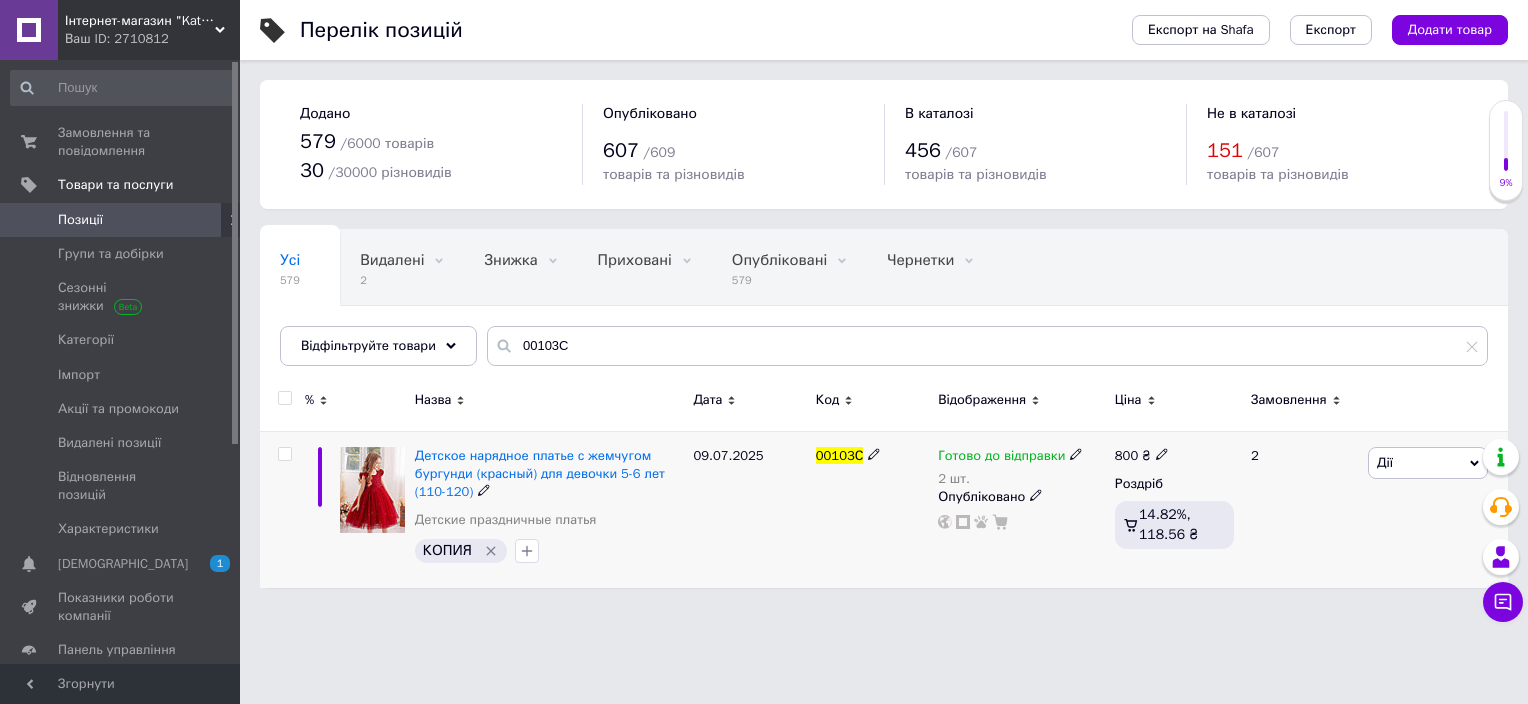 click on "Дії" at bounding box center [1385, 462] 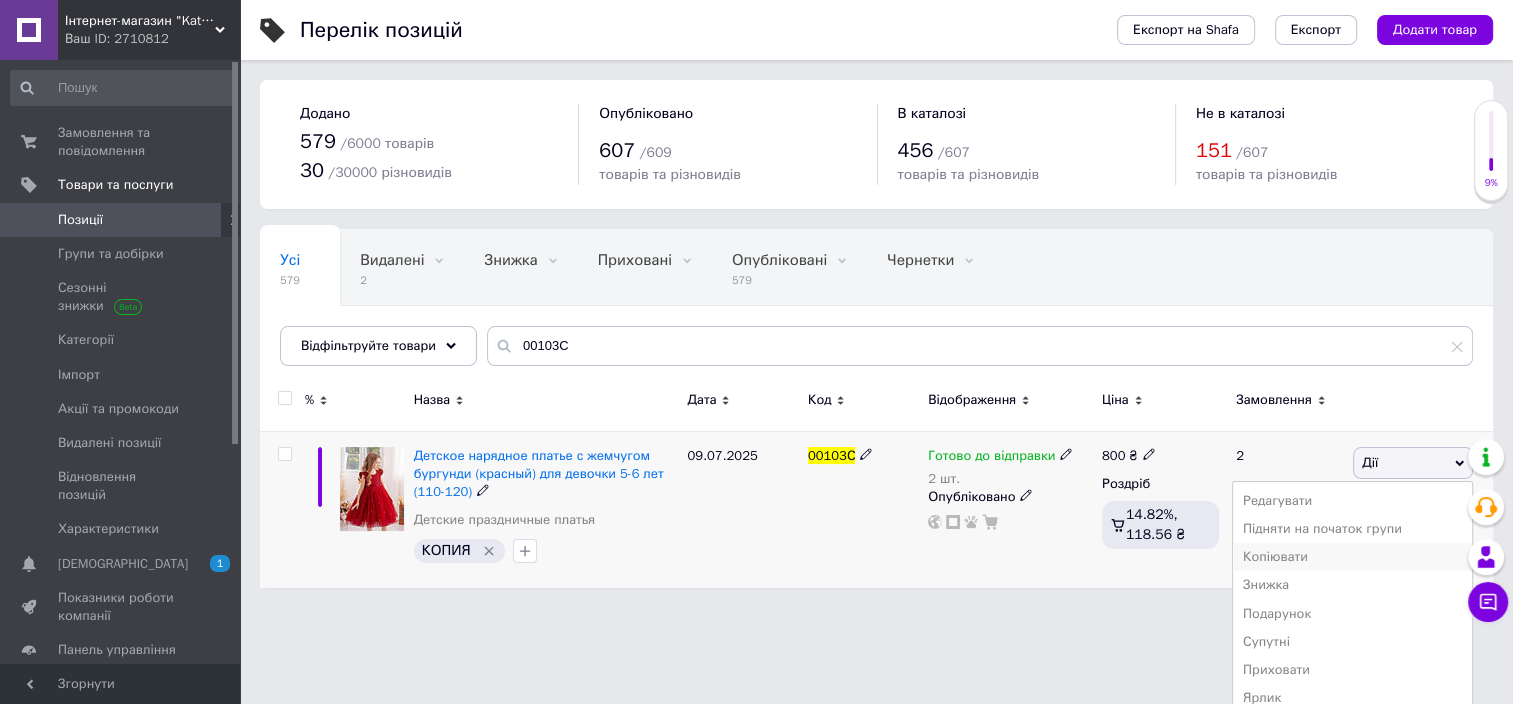 click on "Копіювати" at bounding box center [1352, 557] 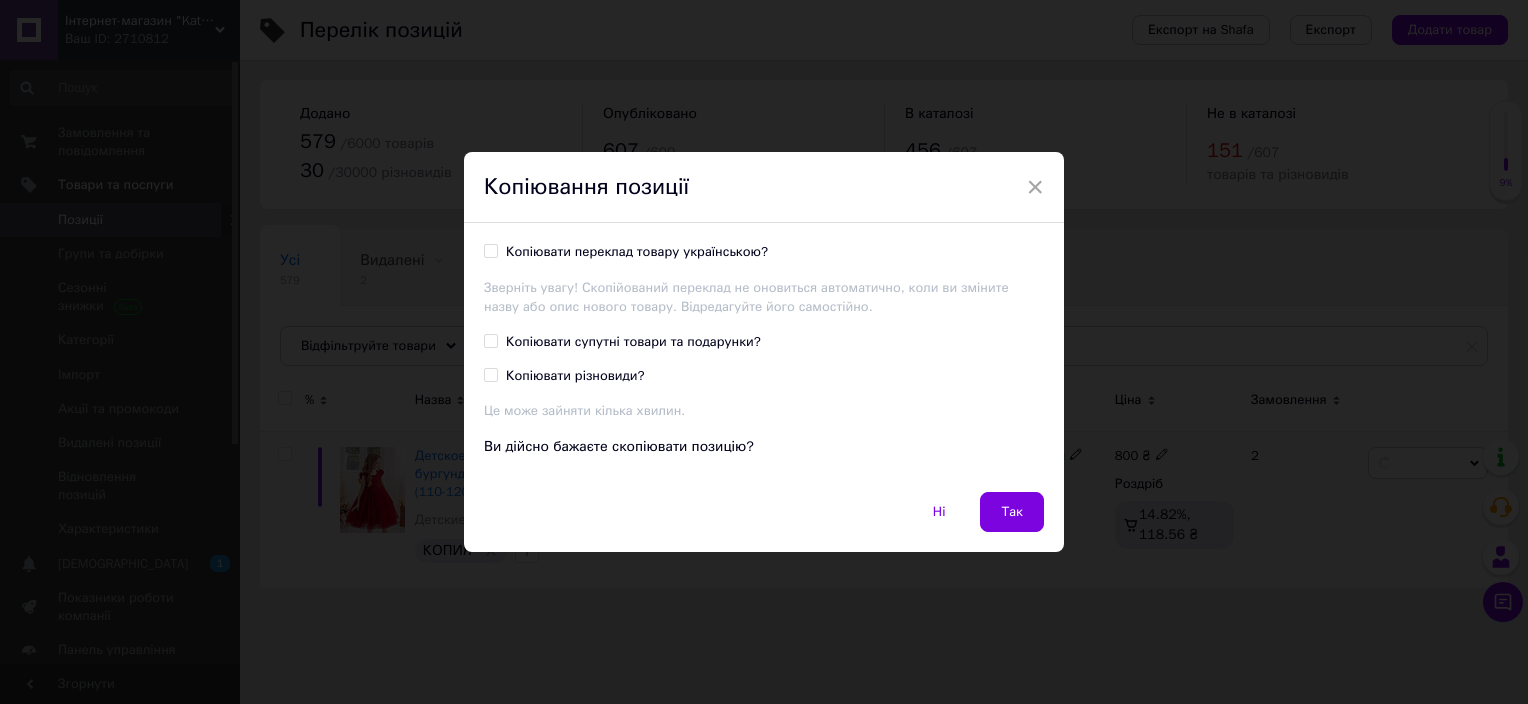 click on "Копіювати переклад товару українською? Зверніть увагу! Скопійований переклад не оновиться автоматично,
коли ви зміните назву або опис нового товару.
Відредагуйте його самостійно. Копіювати супутні товари та подарунки? Копіювати різновиди? Це може зайняти кілька хвилин. Ви дійсно бажаєте скопіювати позицію?" at bounding box center [764, 357] 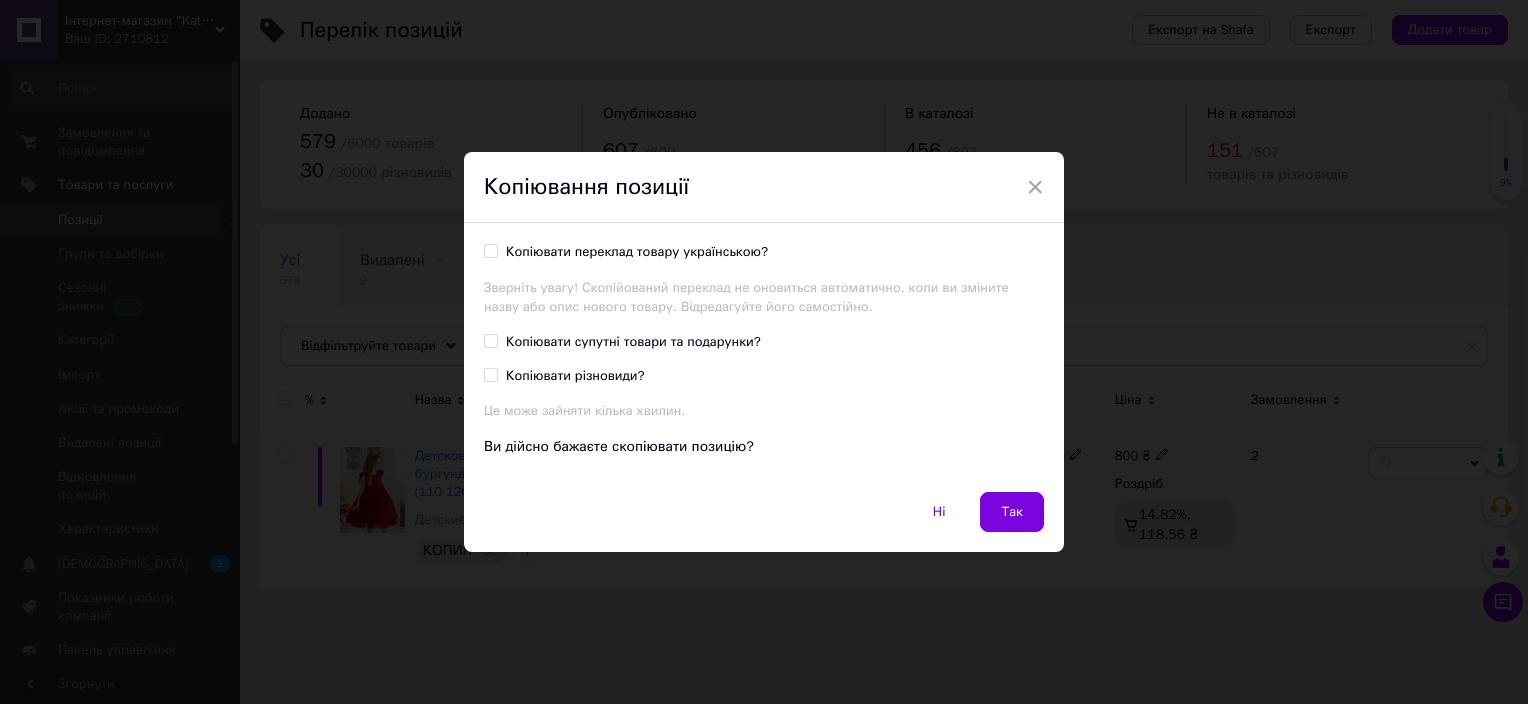 click on "Копіювати переклад товару українською?" at bounding box center (490, 250) 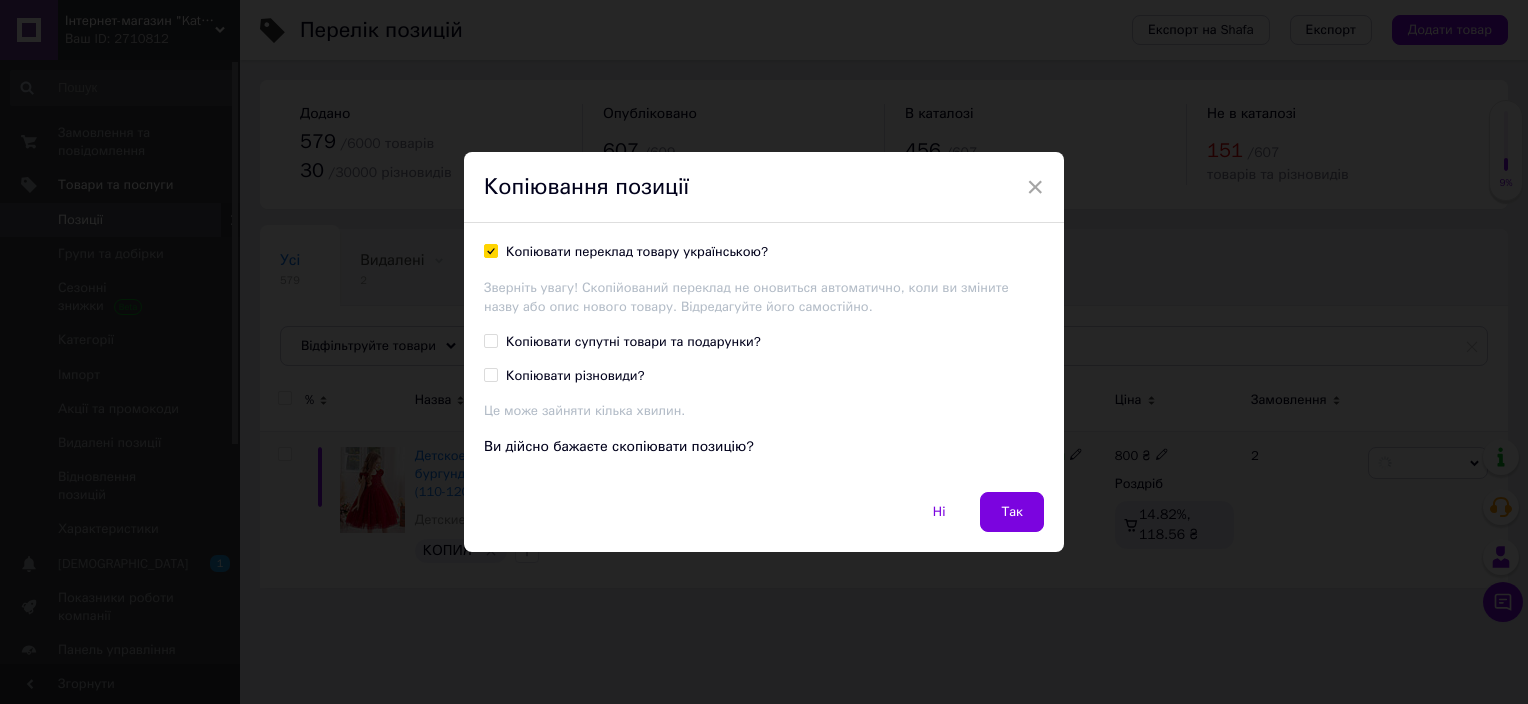 checkbox on "true" 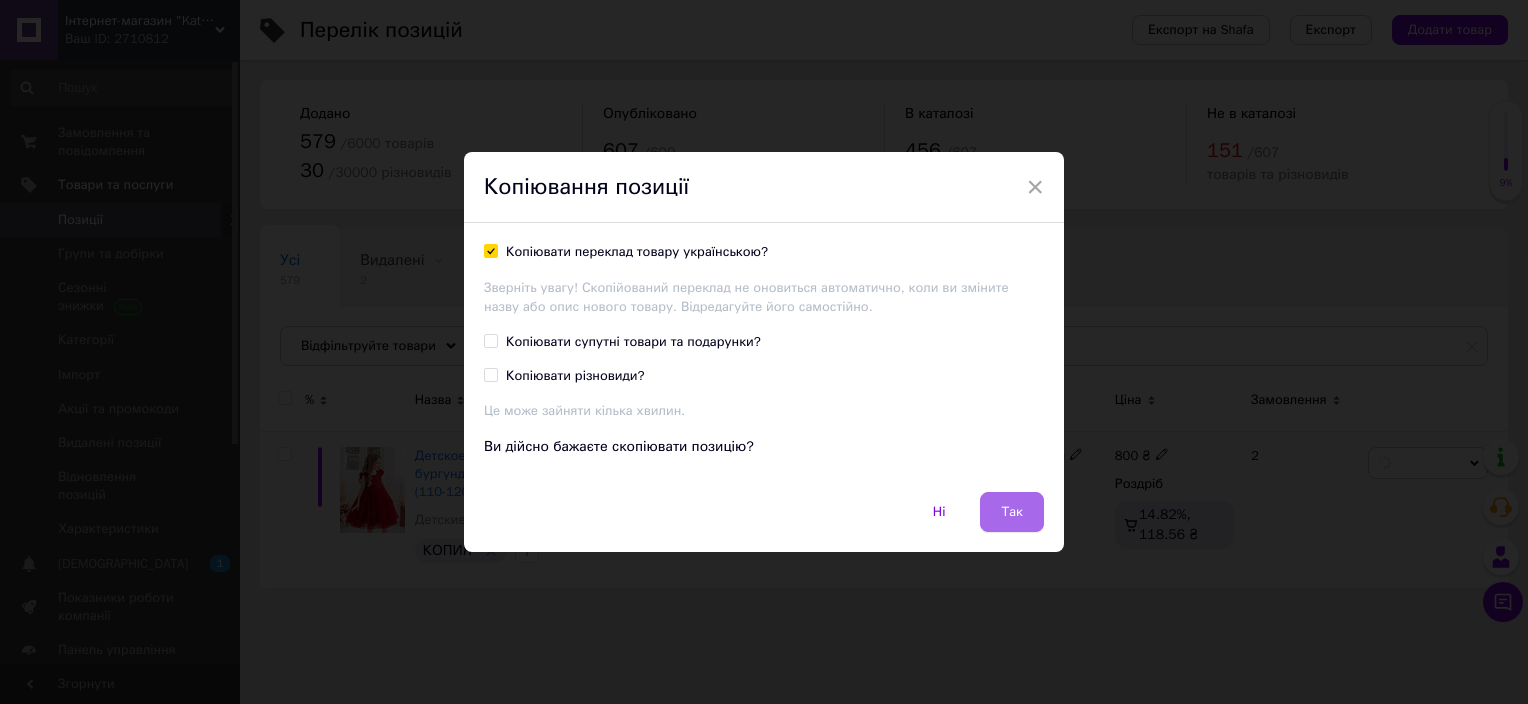click on "Так" at bounding box center [1012, 512] 